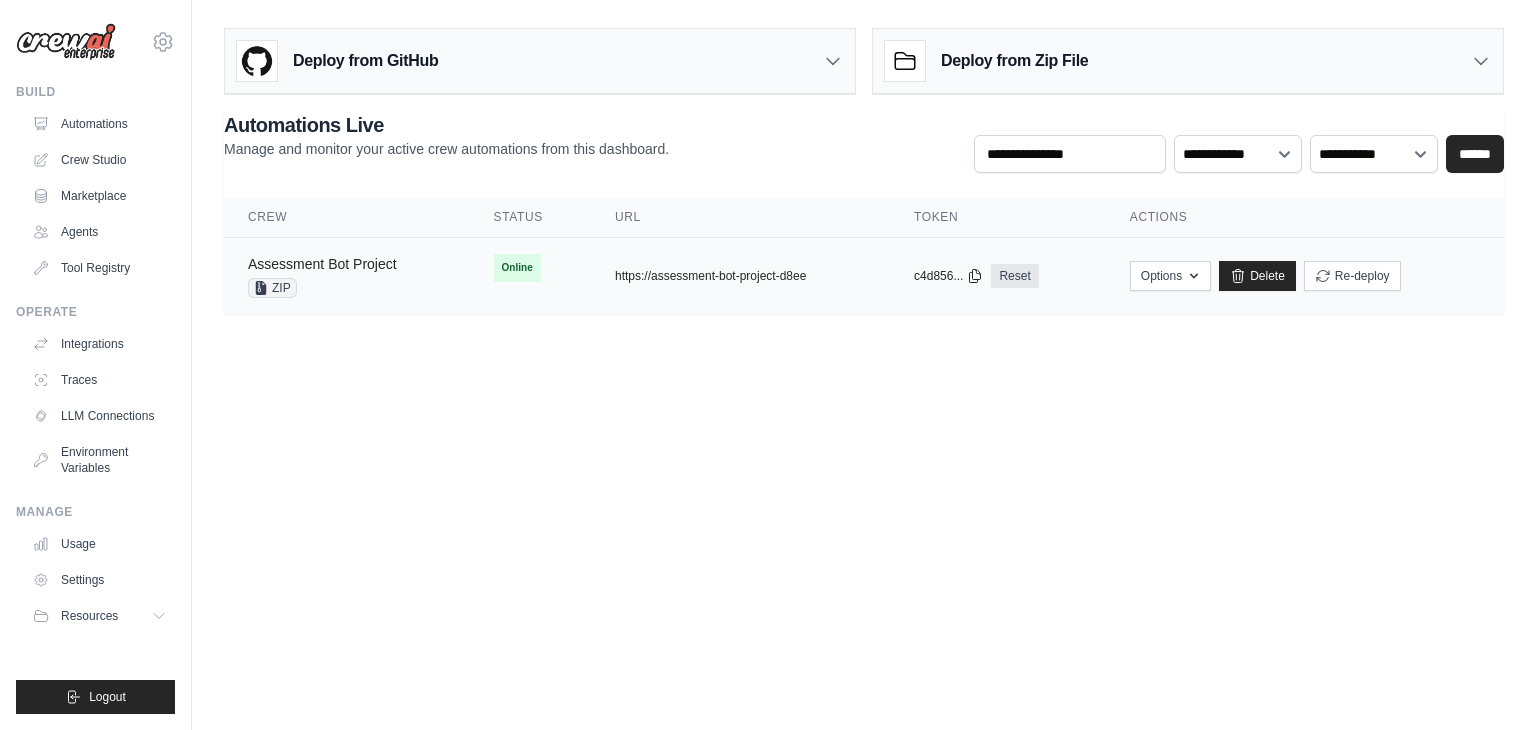 scroll, scrollTop: 0, scrollLeft: 0, axis: both 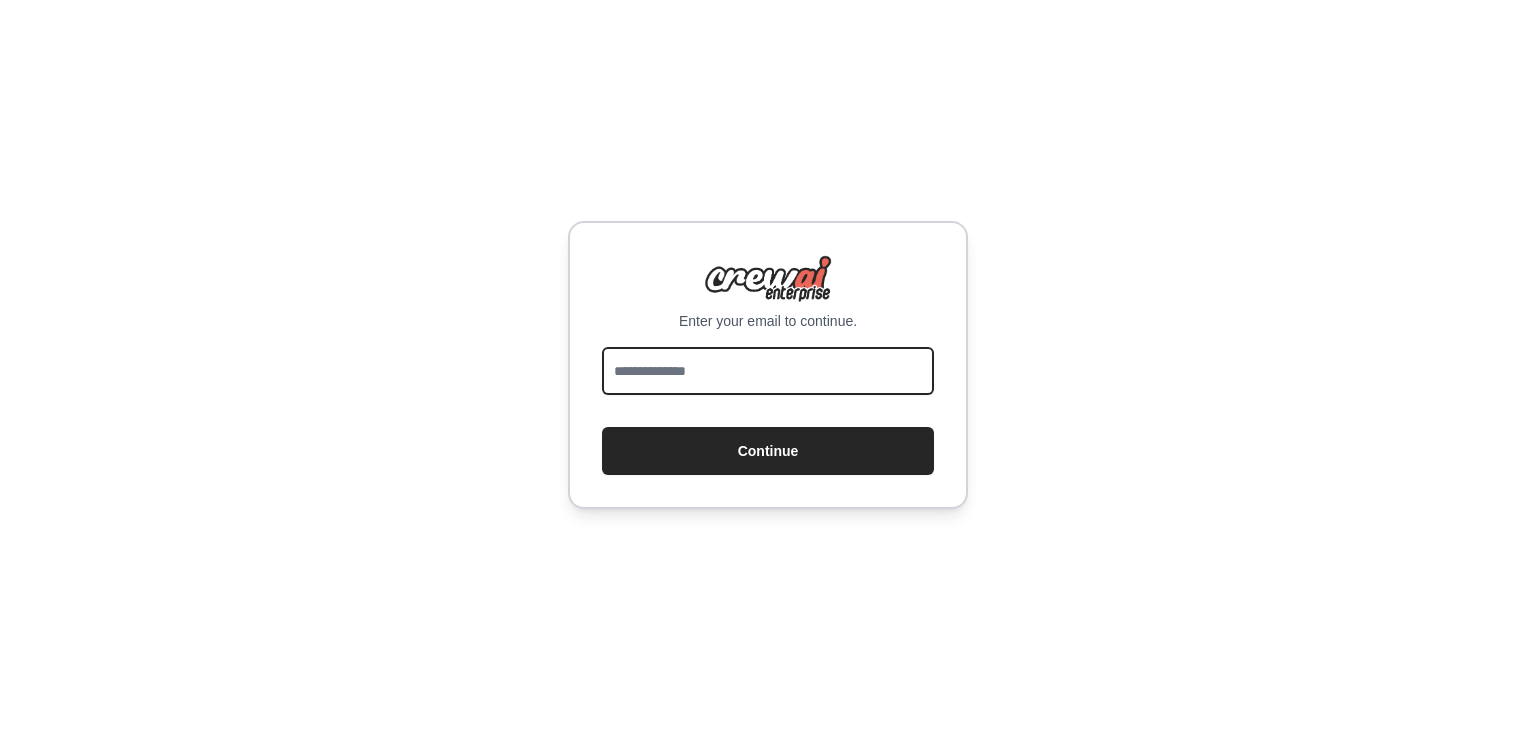 click at bounding box center (768, 371) 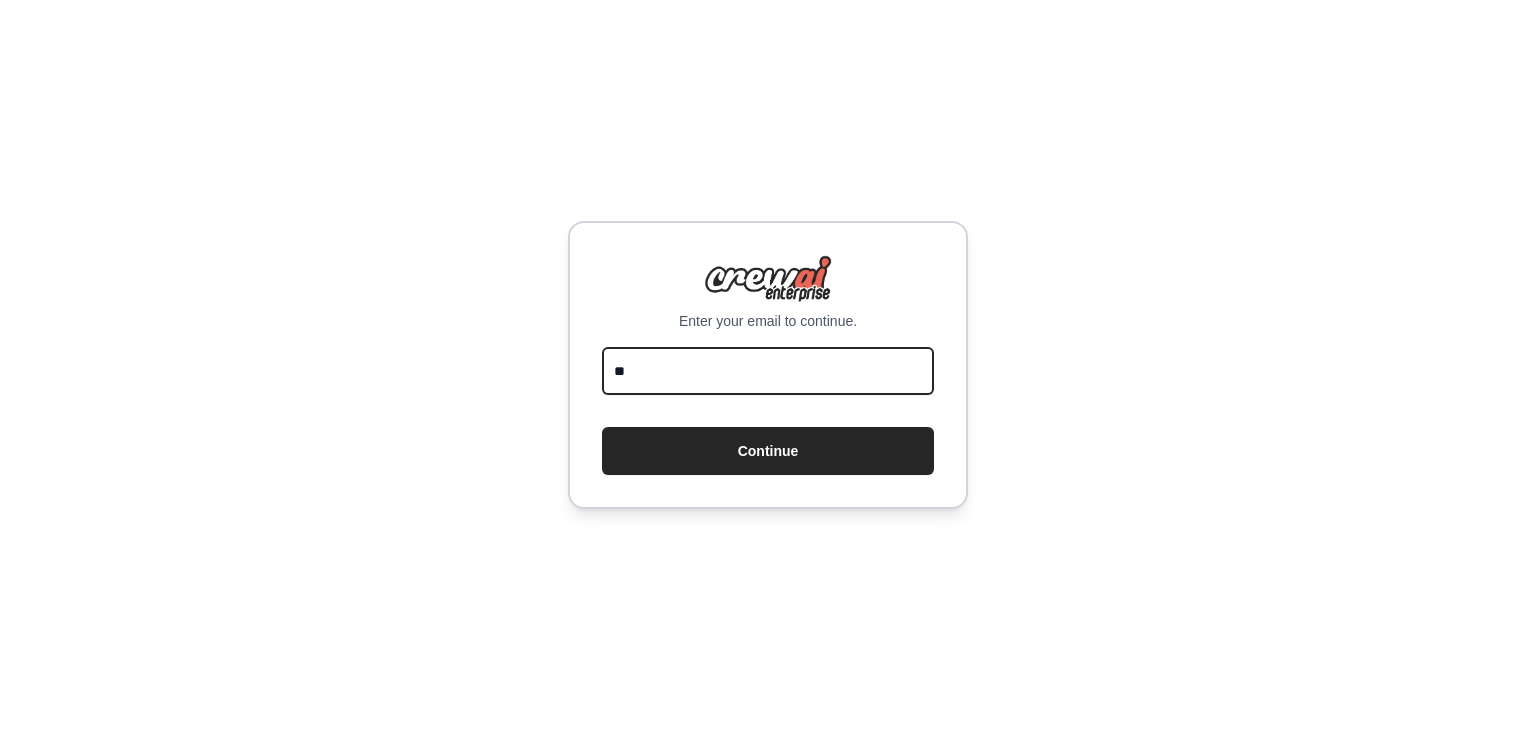 scroll, scrollTop: 0, scrollLeft: 0, axis: both 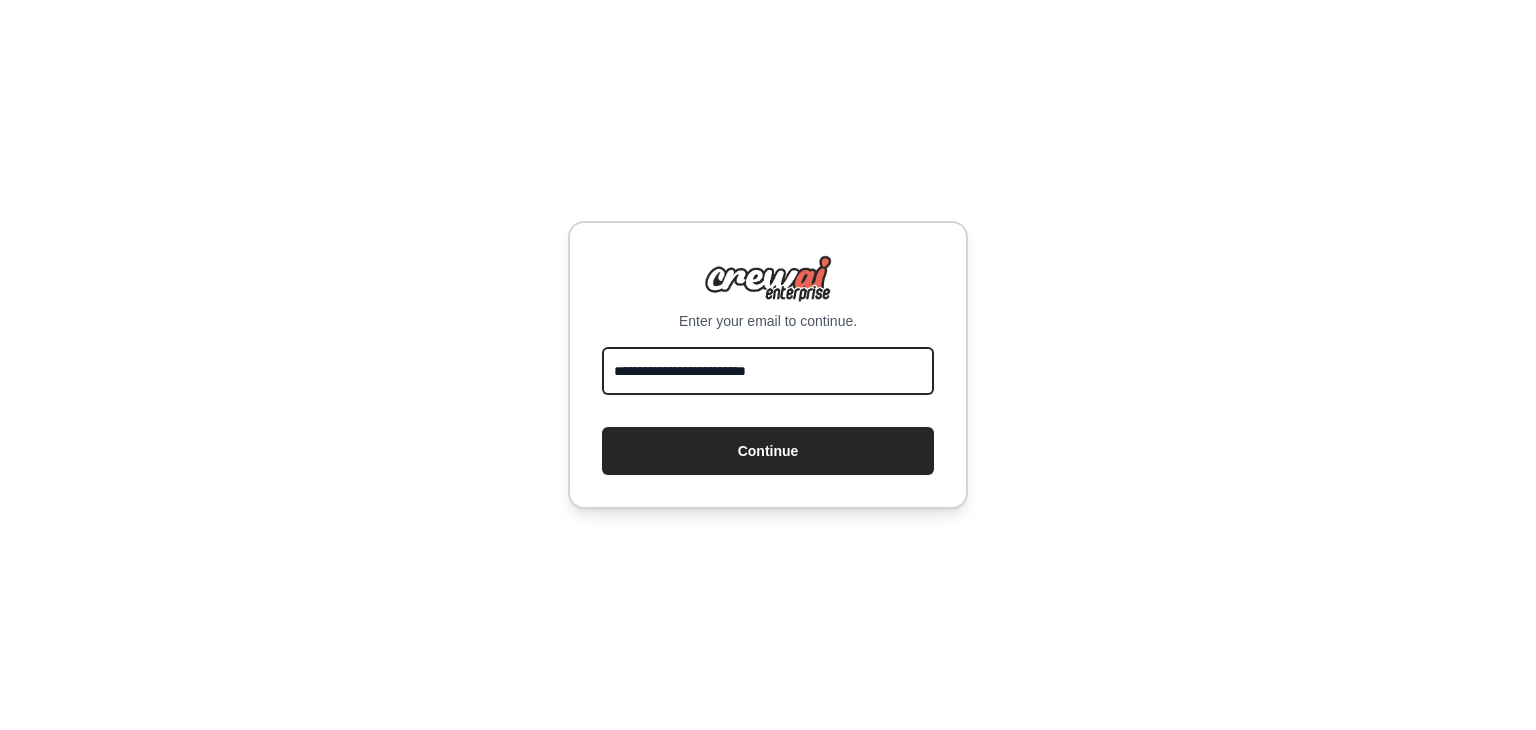 type on "**********" 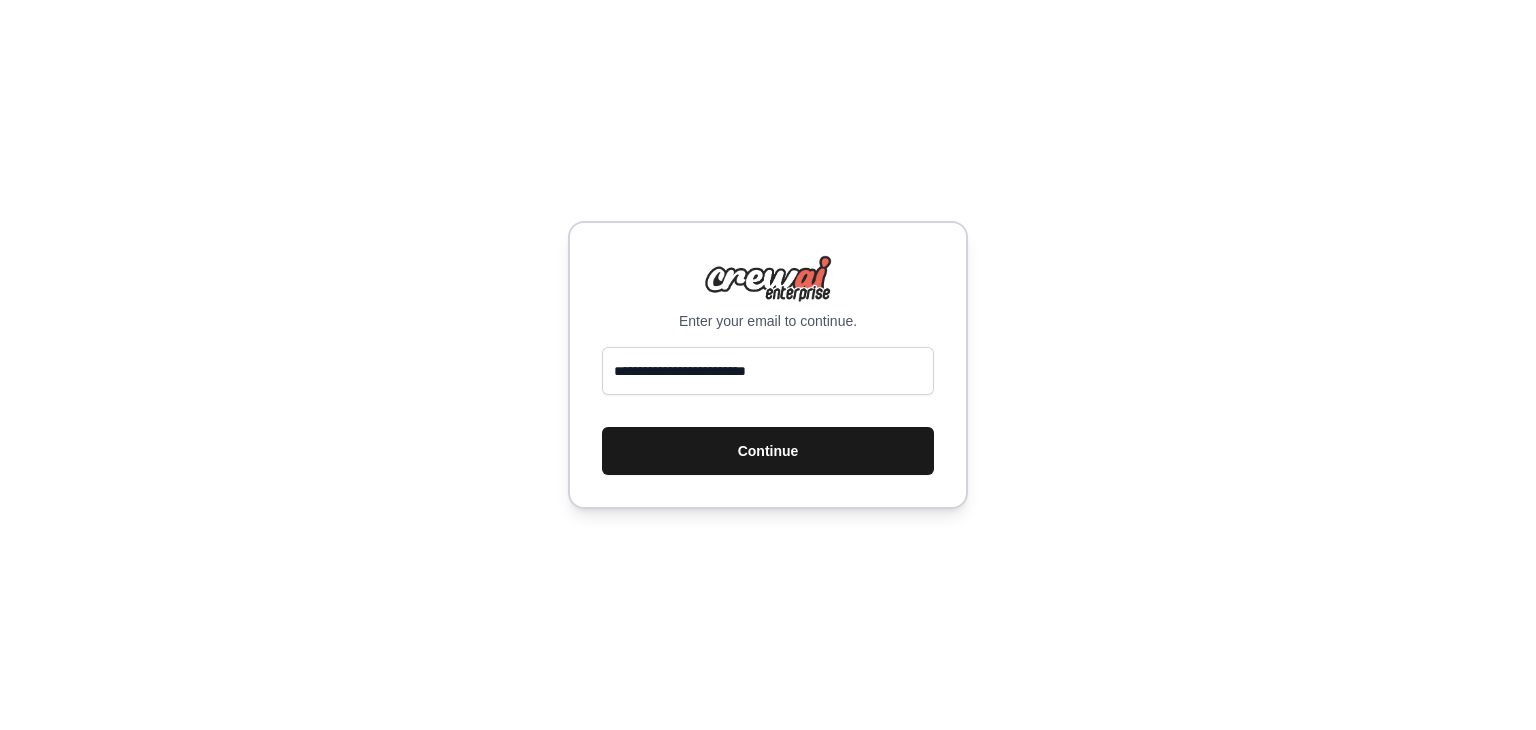 click on "Continue" at bounding box center [768, 451] 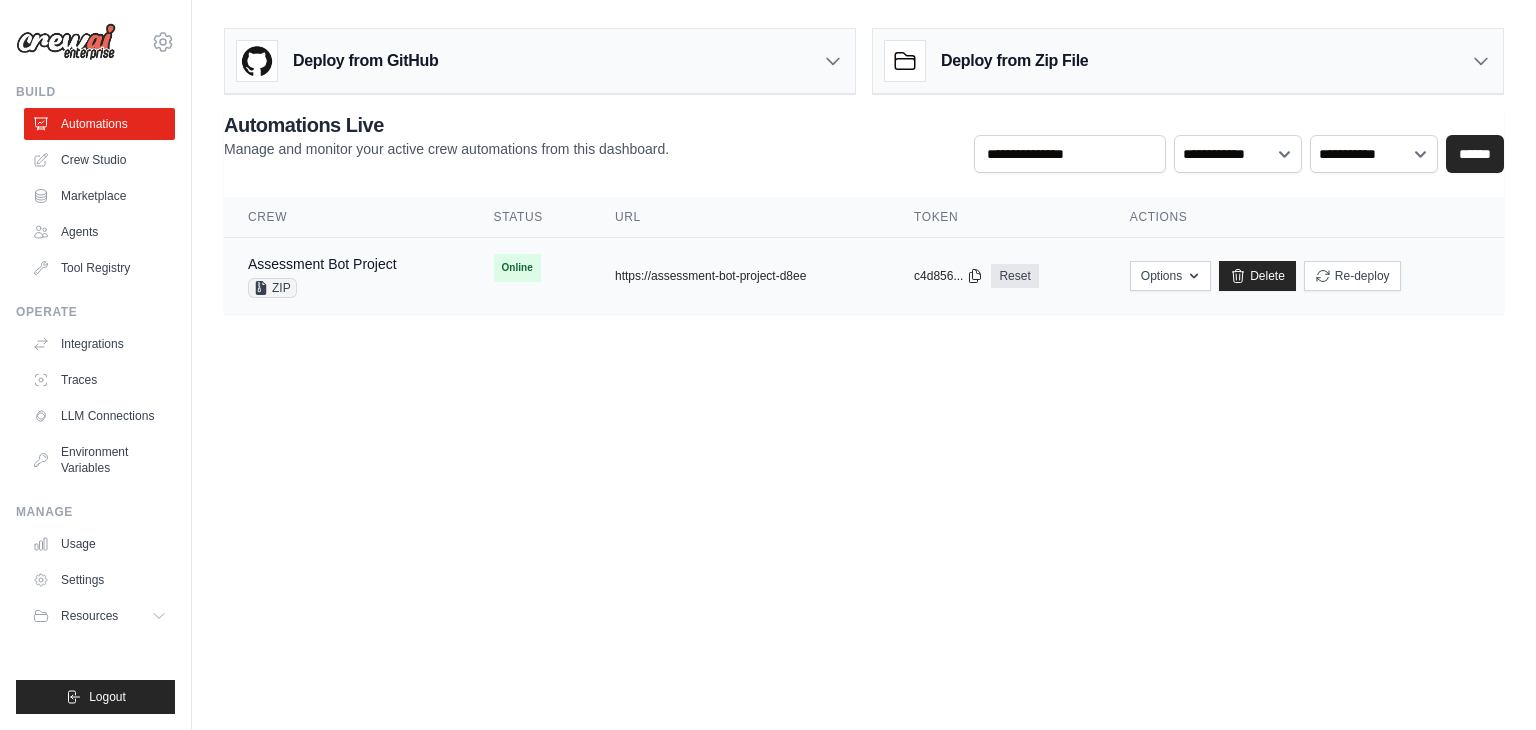 scroll, scrollTop: 0, scrollLeft: 0, axis: both 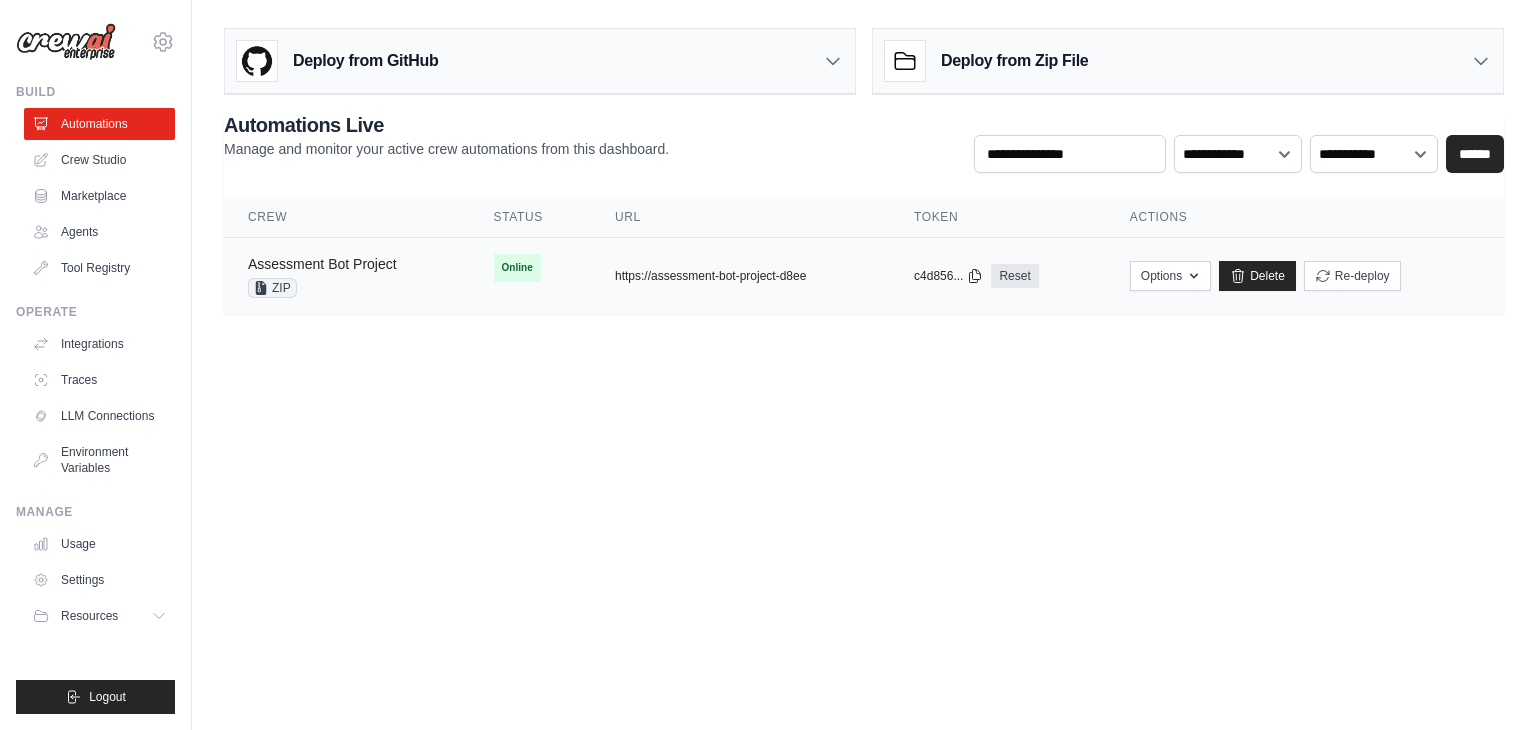 click on "Assessment Bot Project" at bounding box center (322, 264) 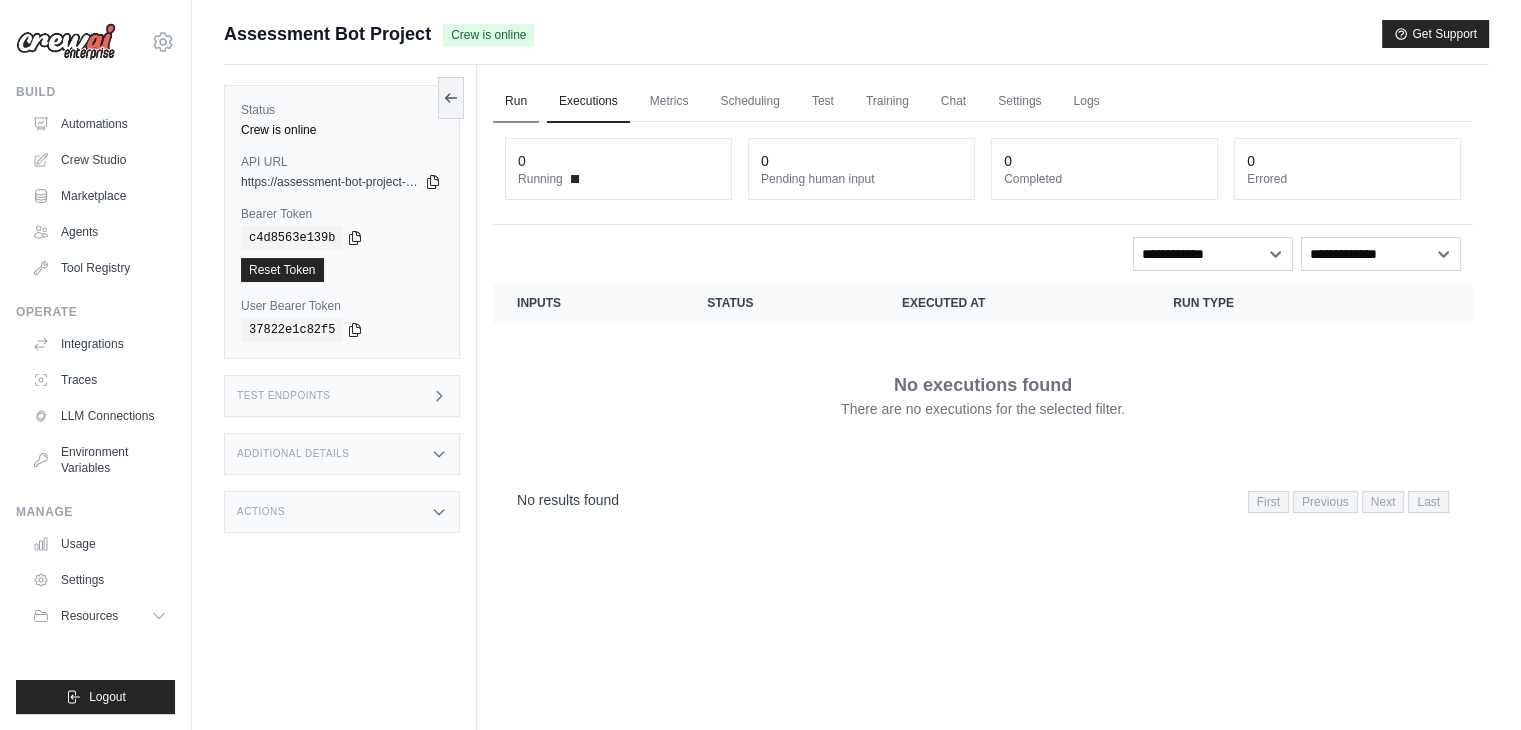 click on "Run" at bounding box center (516, 102) 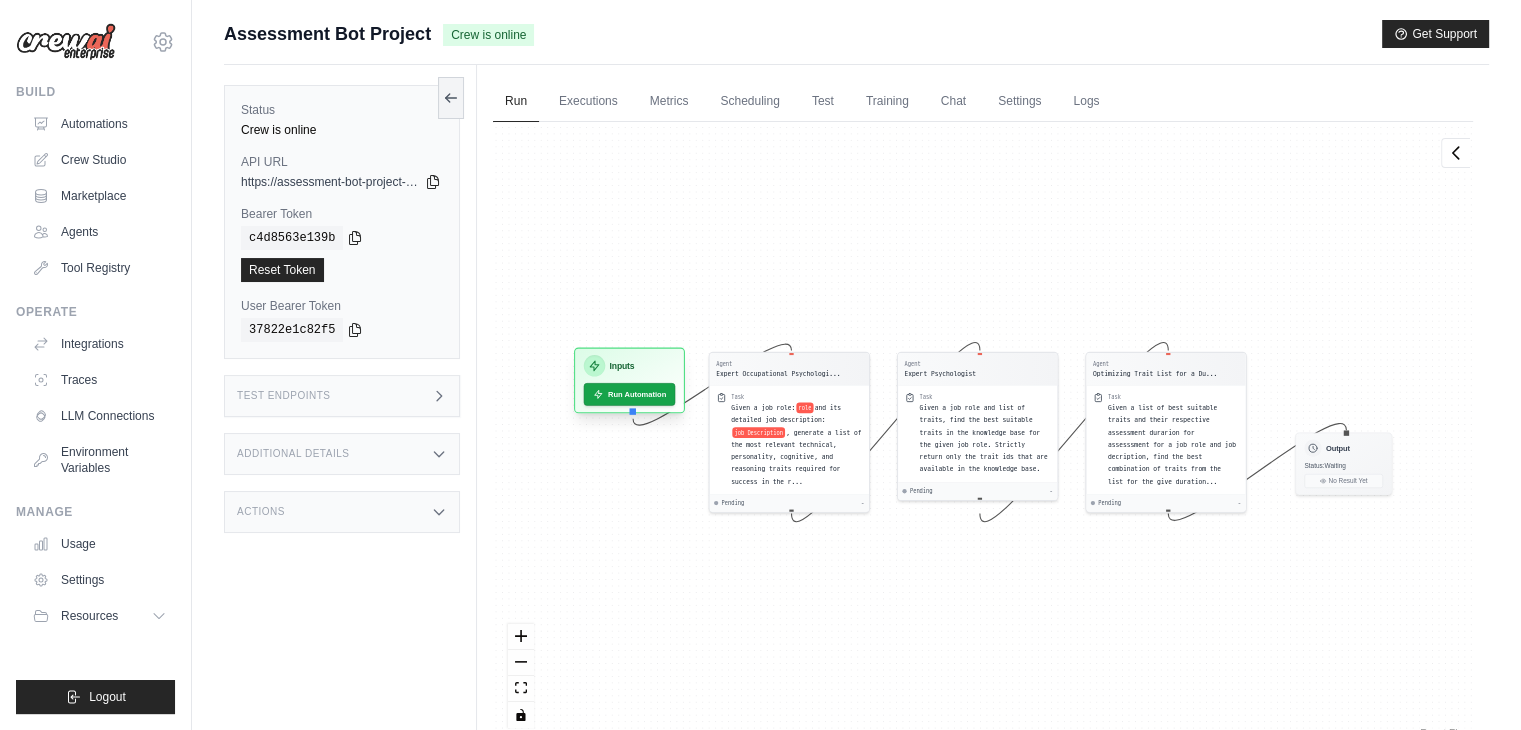 click on "Inputs" at bounding box center [622, 365] 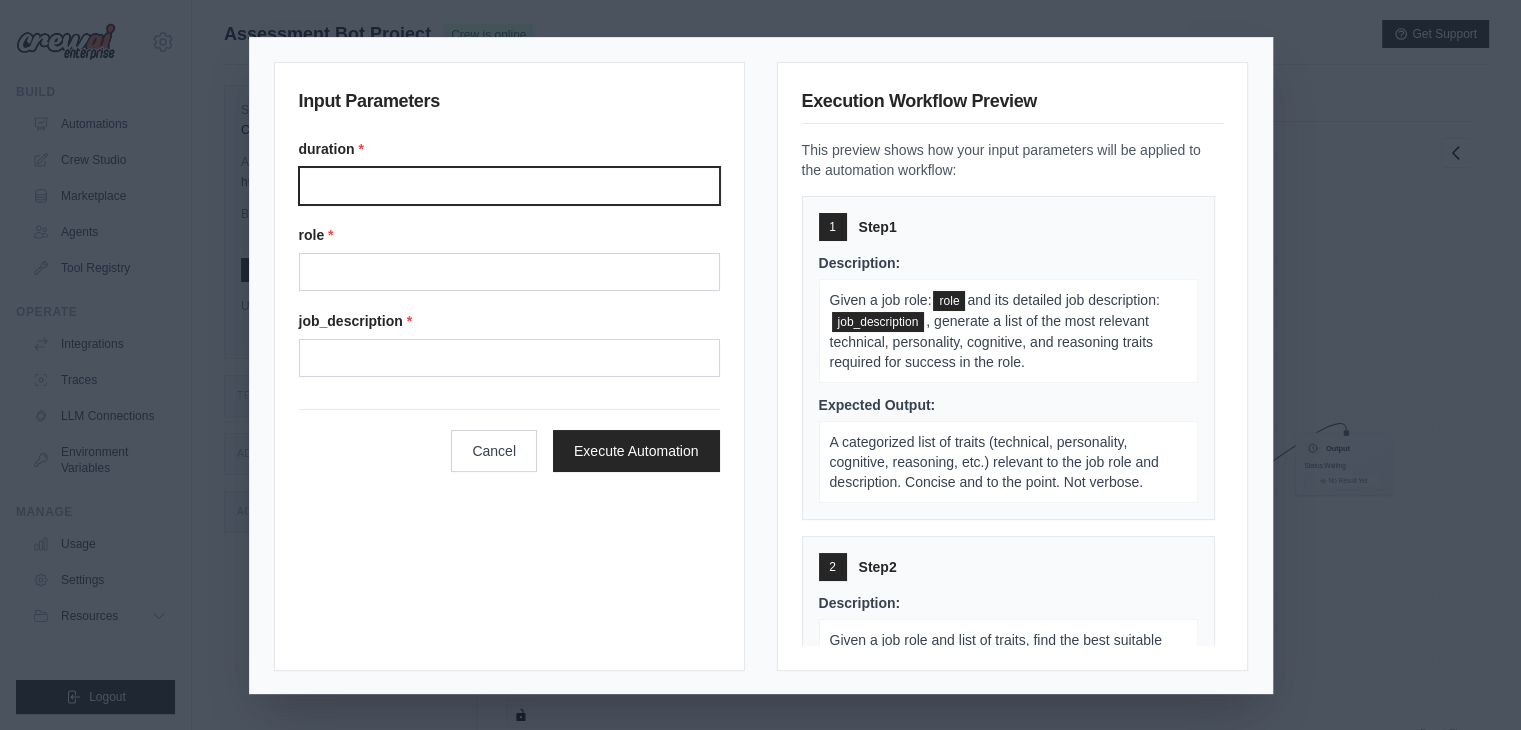 click on "Duration" at bounding box center (509, 186) 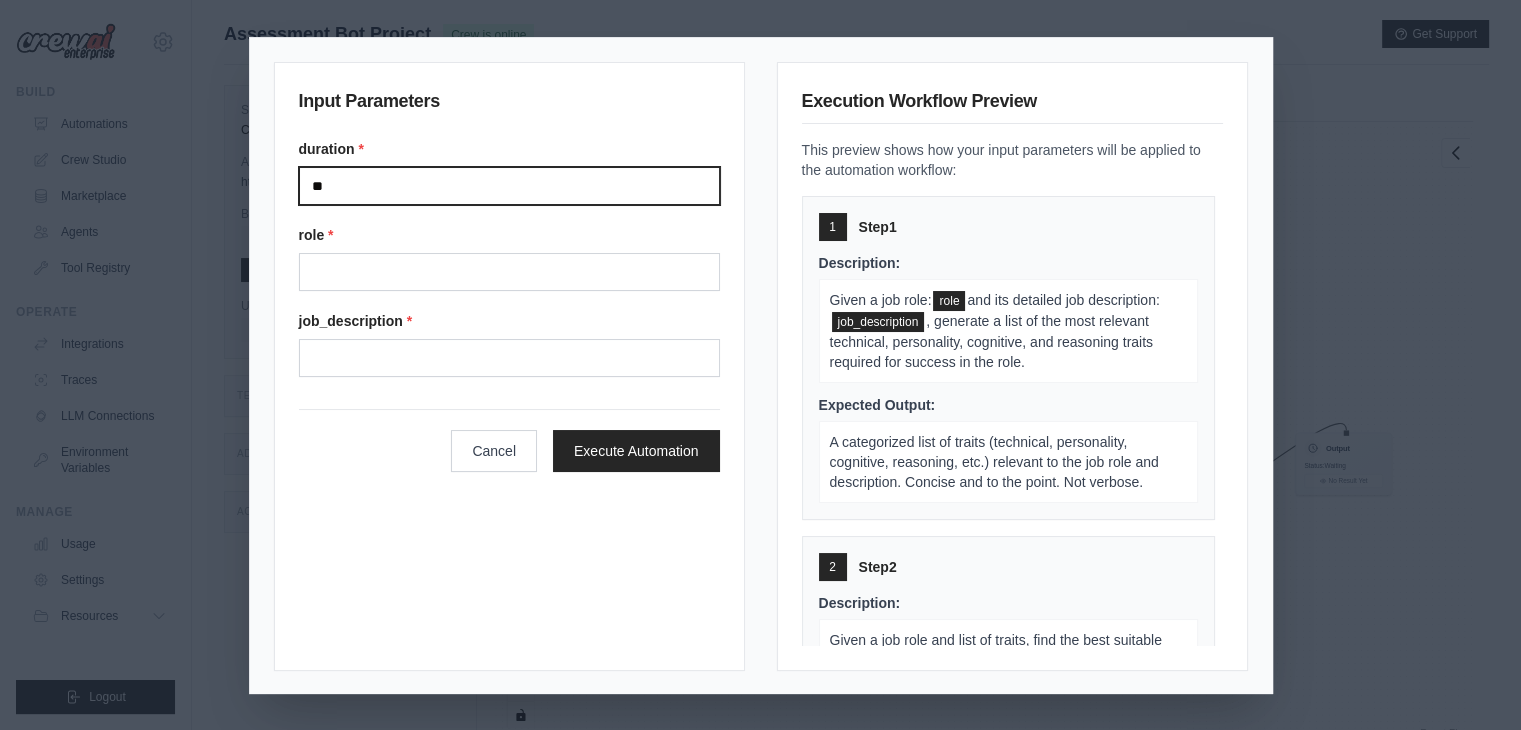 type on "**" 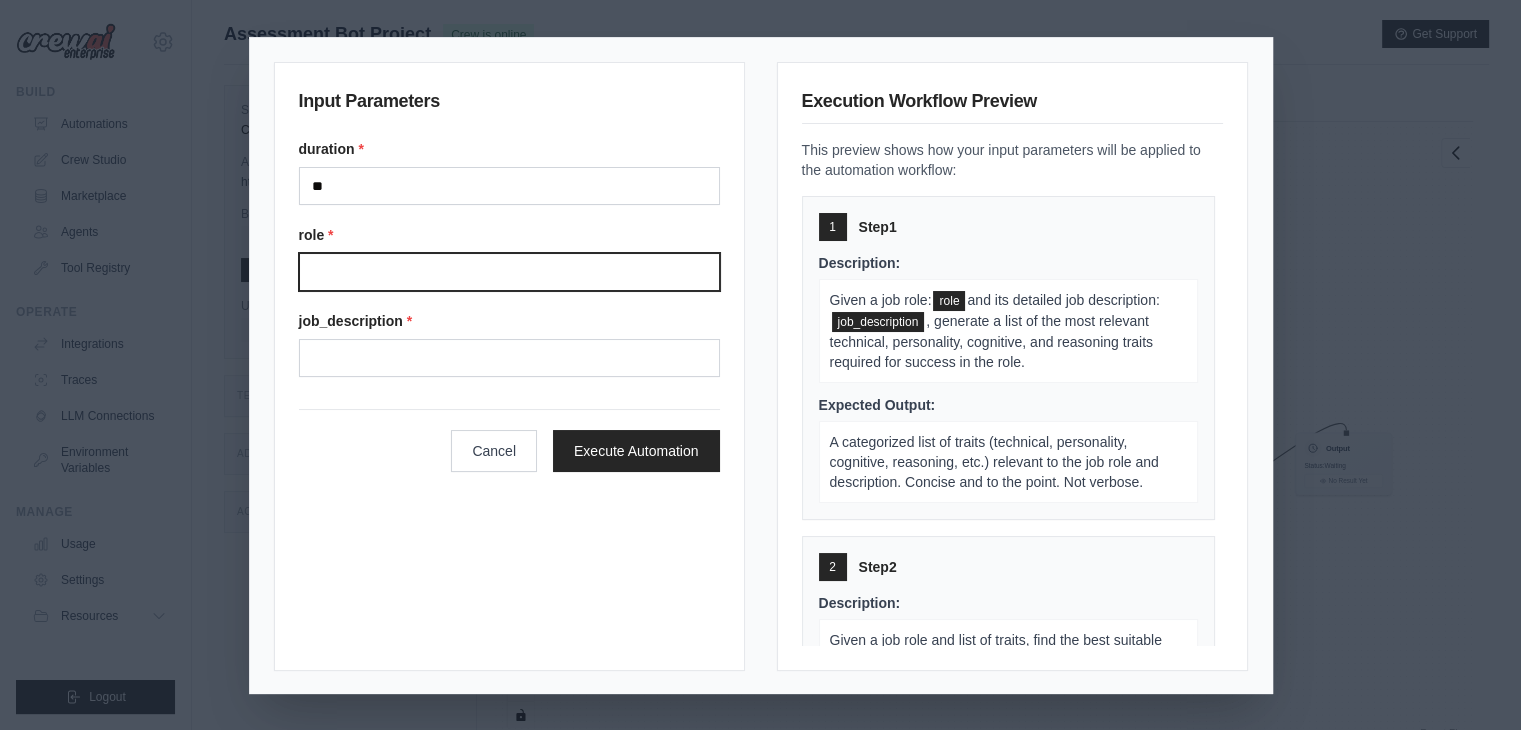 click on "Role" at bounding box center (509, 272) 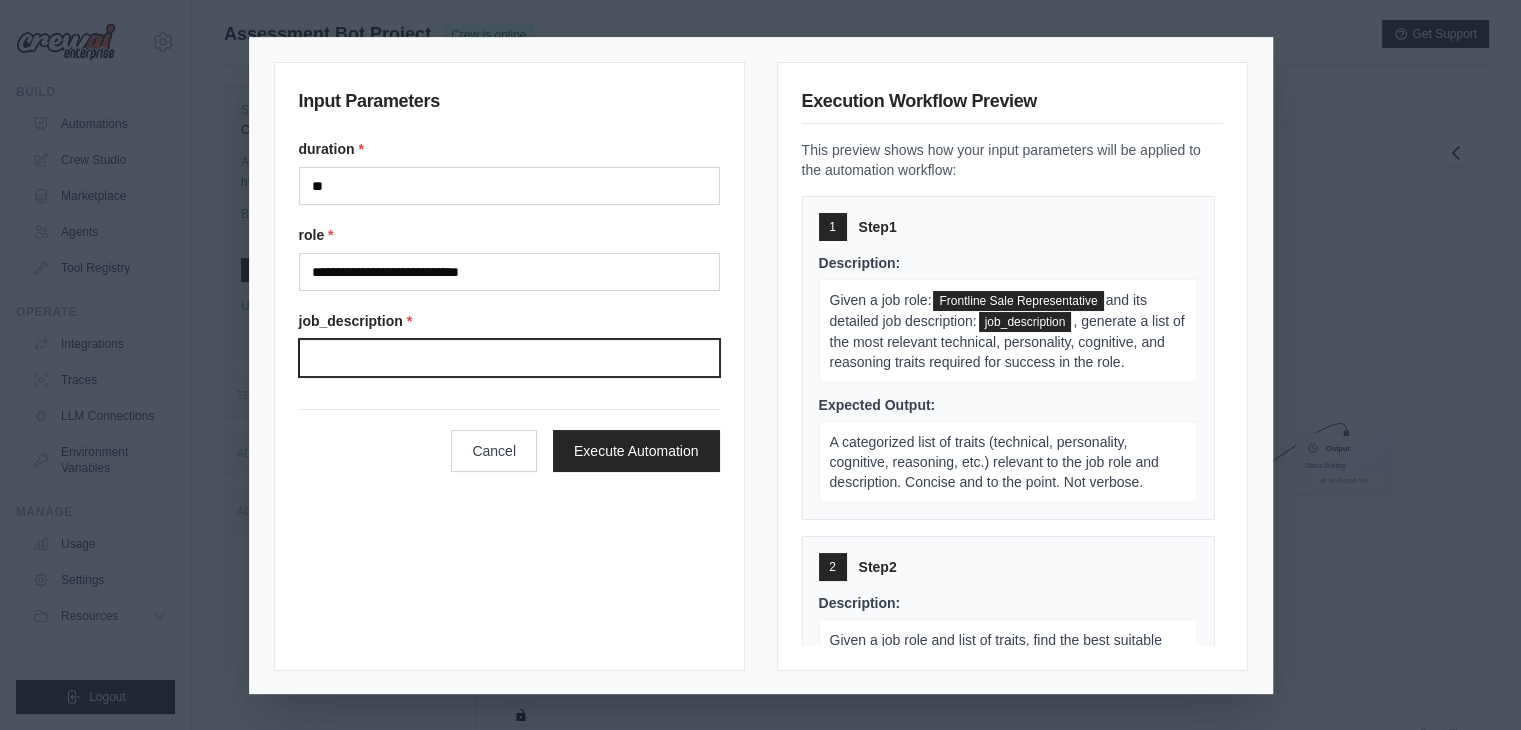 click on "Job description" at bounding box center (509, 358) 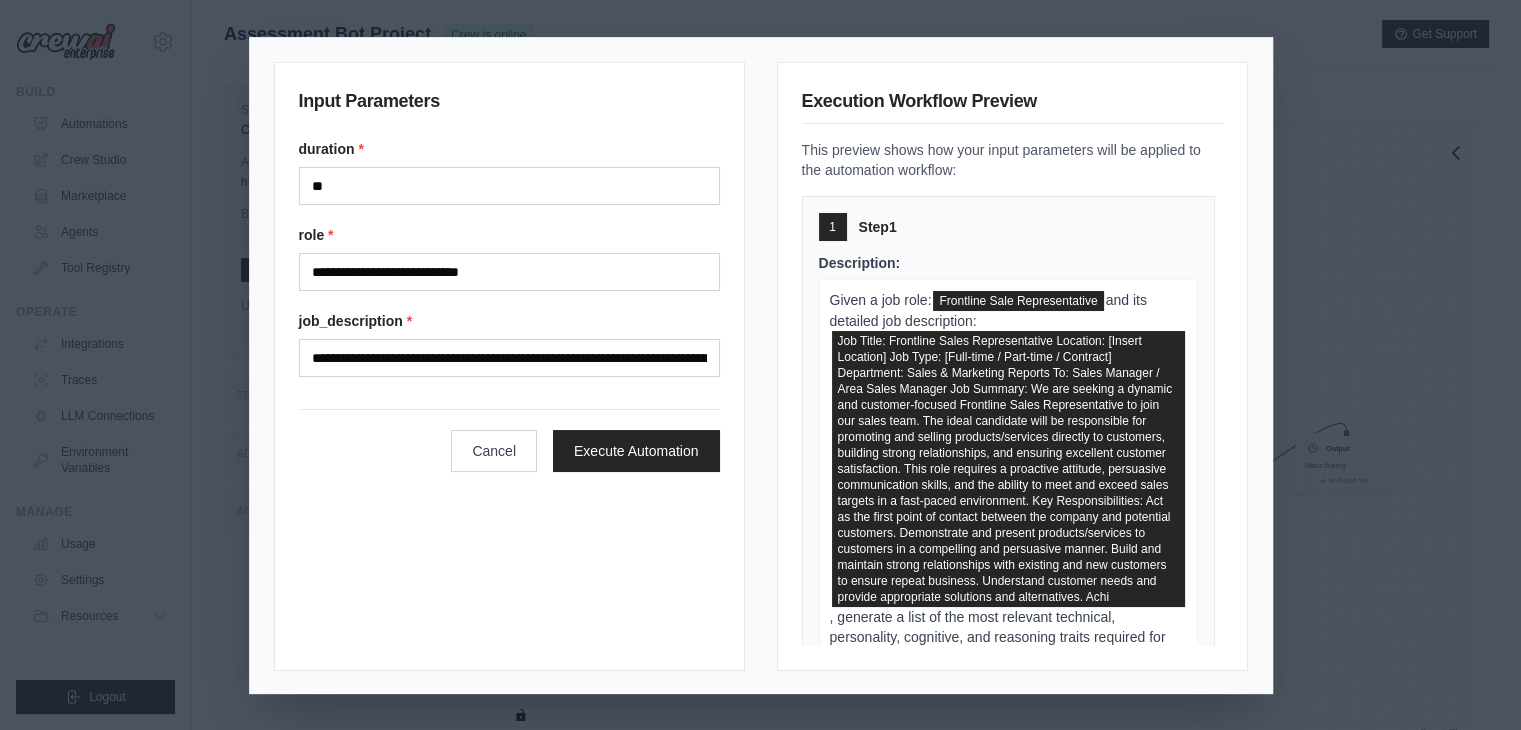 click on "Cancel Execute Automation" at bounding box center (509, 440) 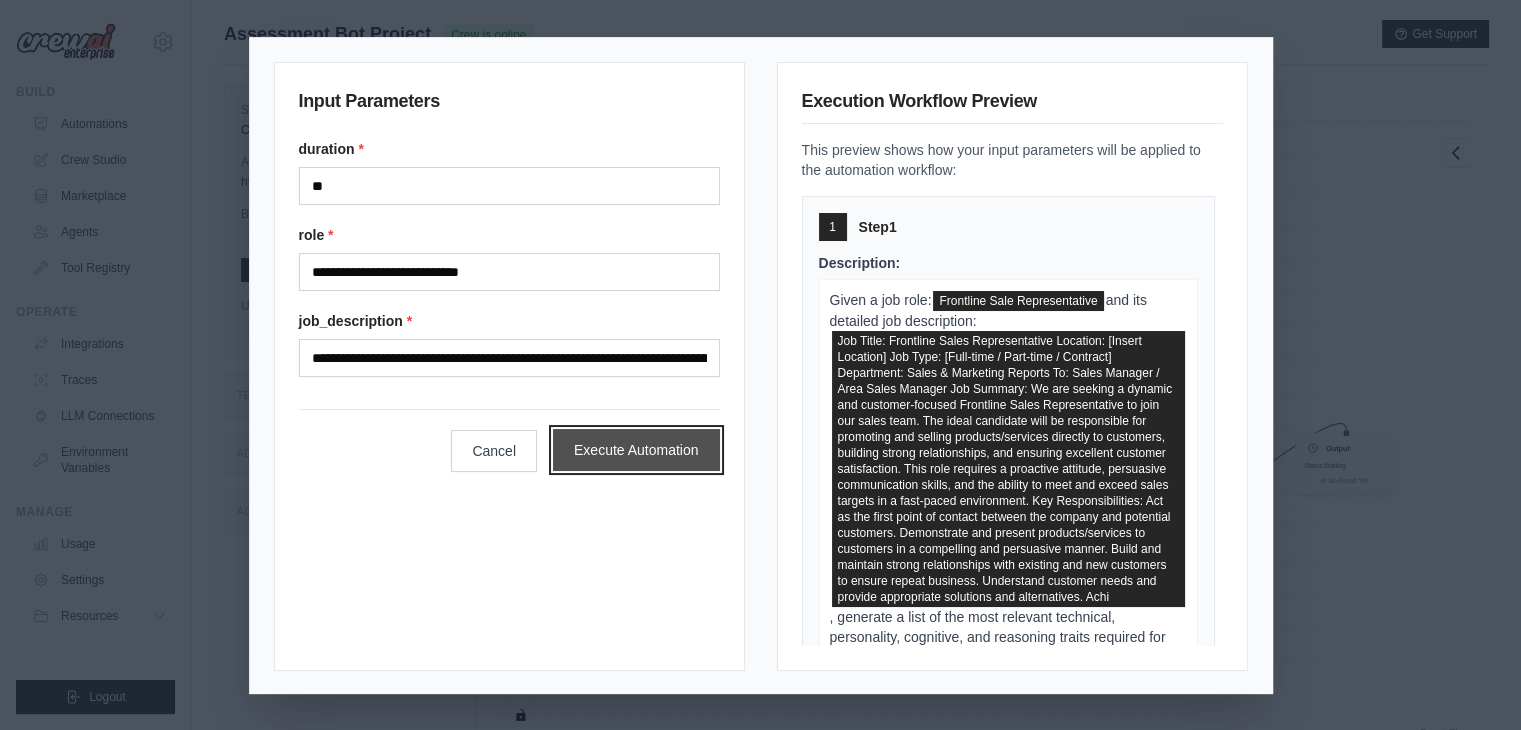 click on "Execute Automation" at bounding box center (636, 450) 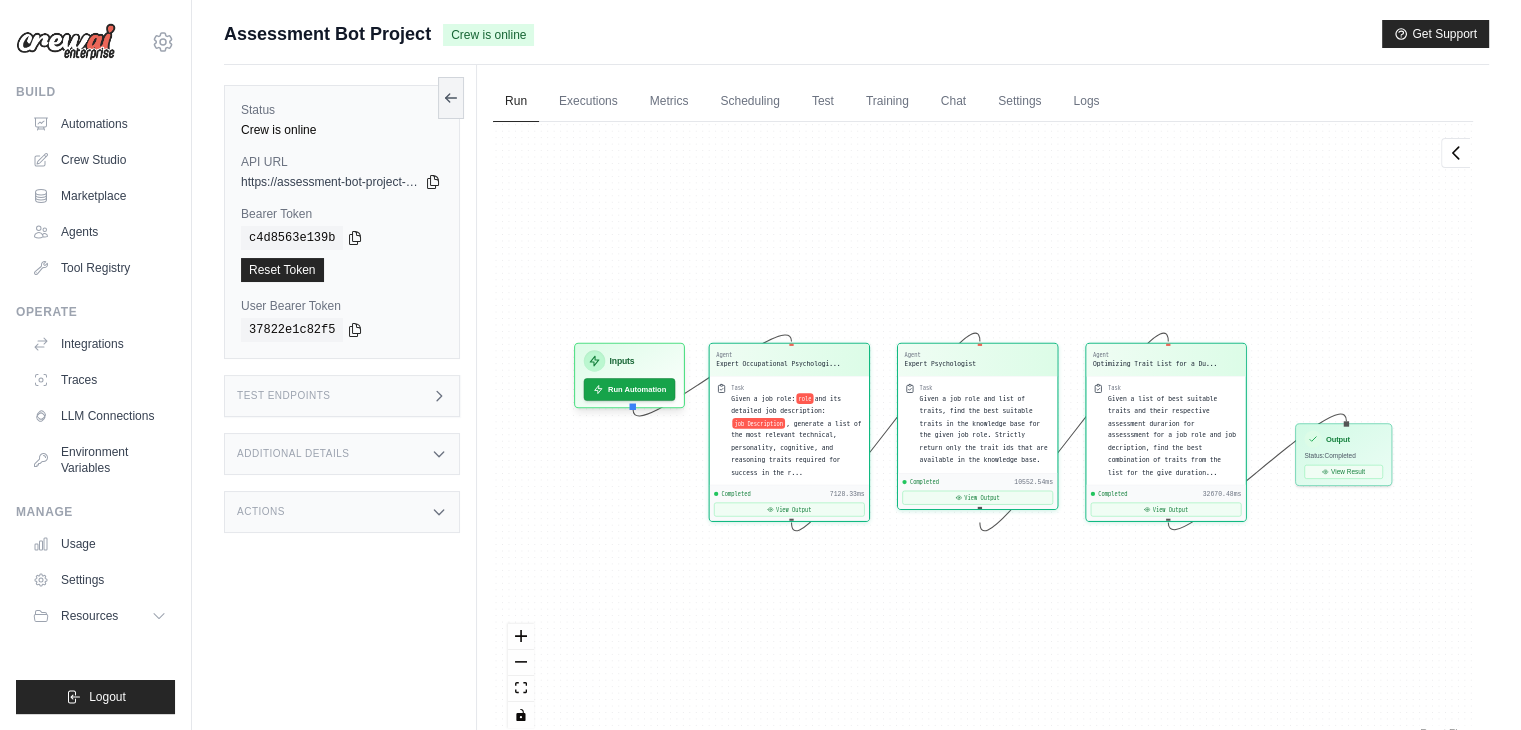 scroll, scrollTop: 6805, scrollLeft: 0, axis: vertical 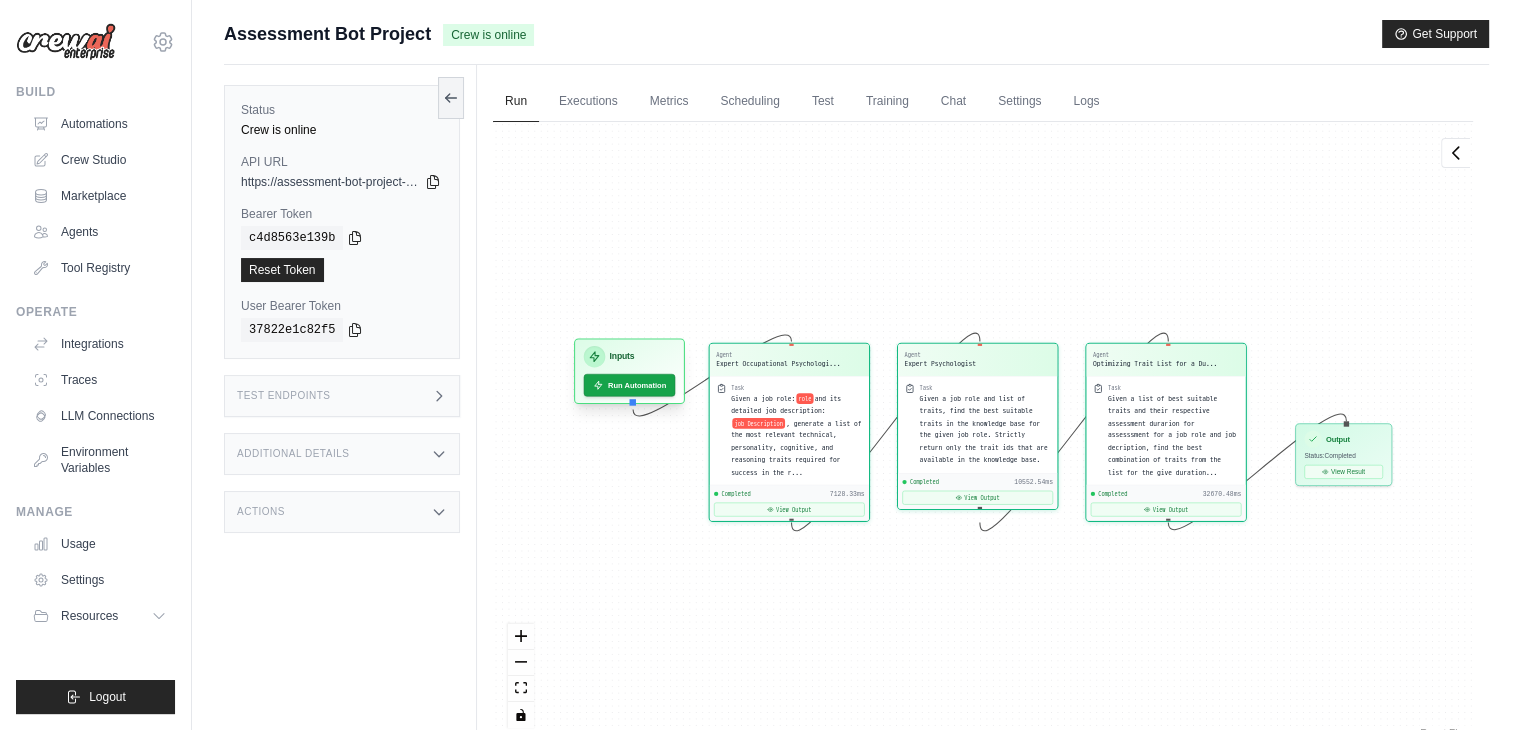 click on "Inputs" at bounding box center [630, 357] 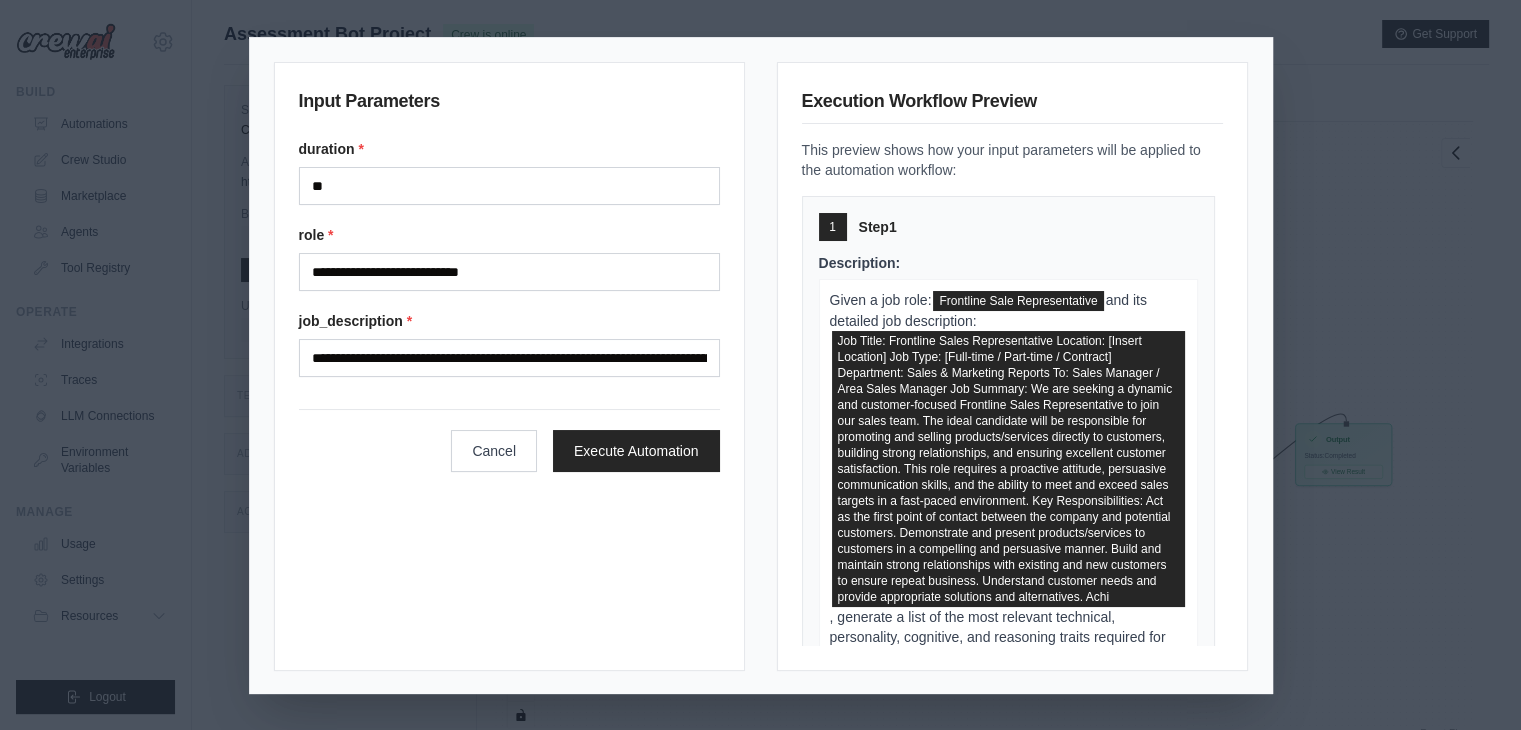 click on "**********" at bounding box center (760, 365) 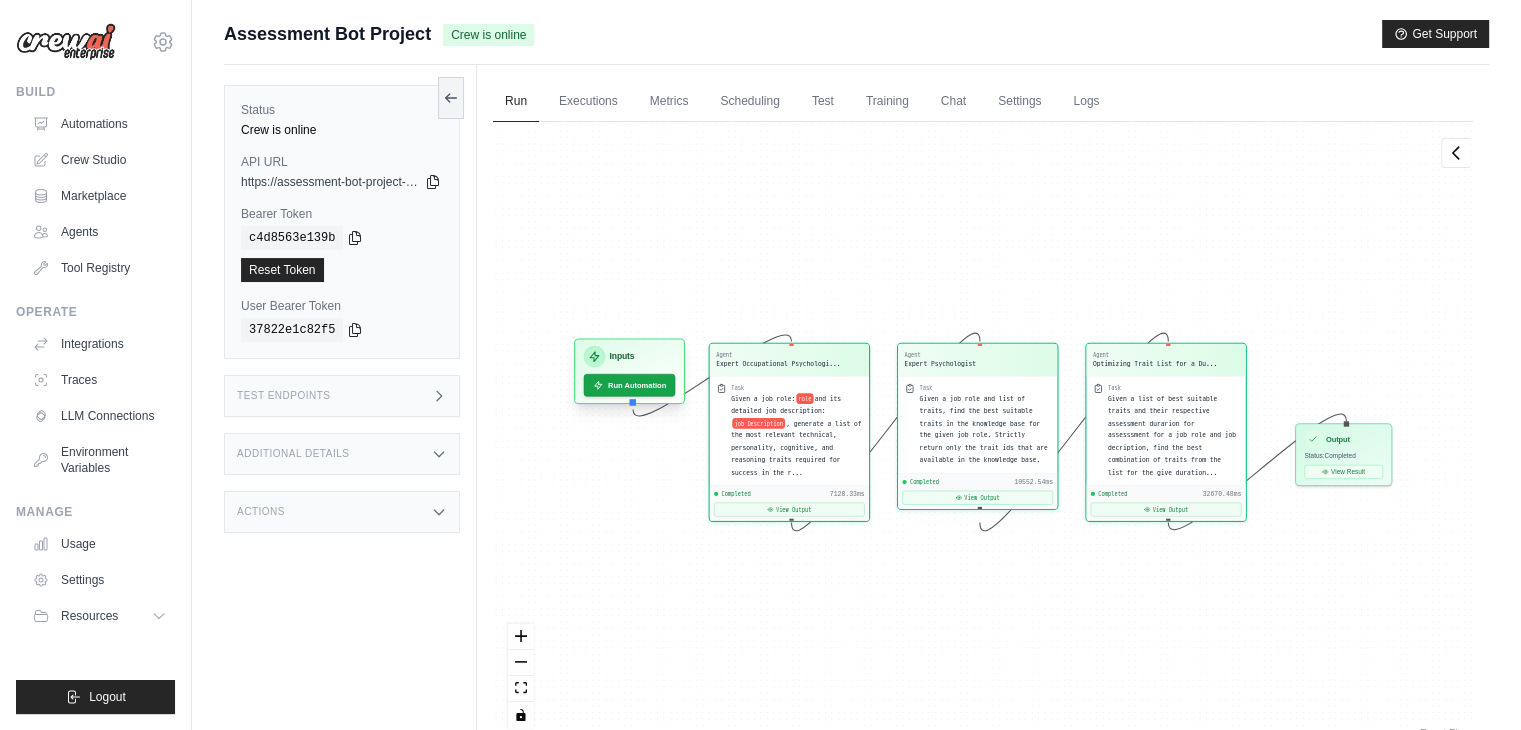 click on "Inputs" at bounding box center (630, 357) 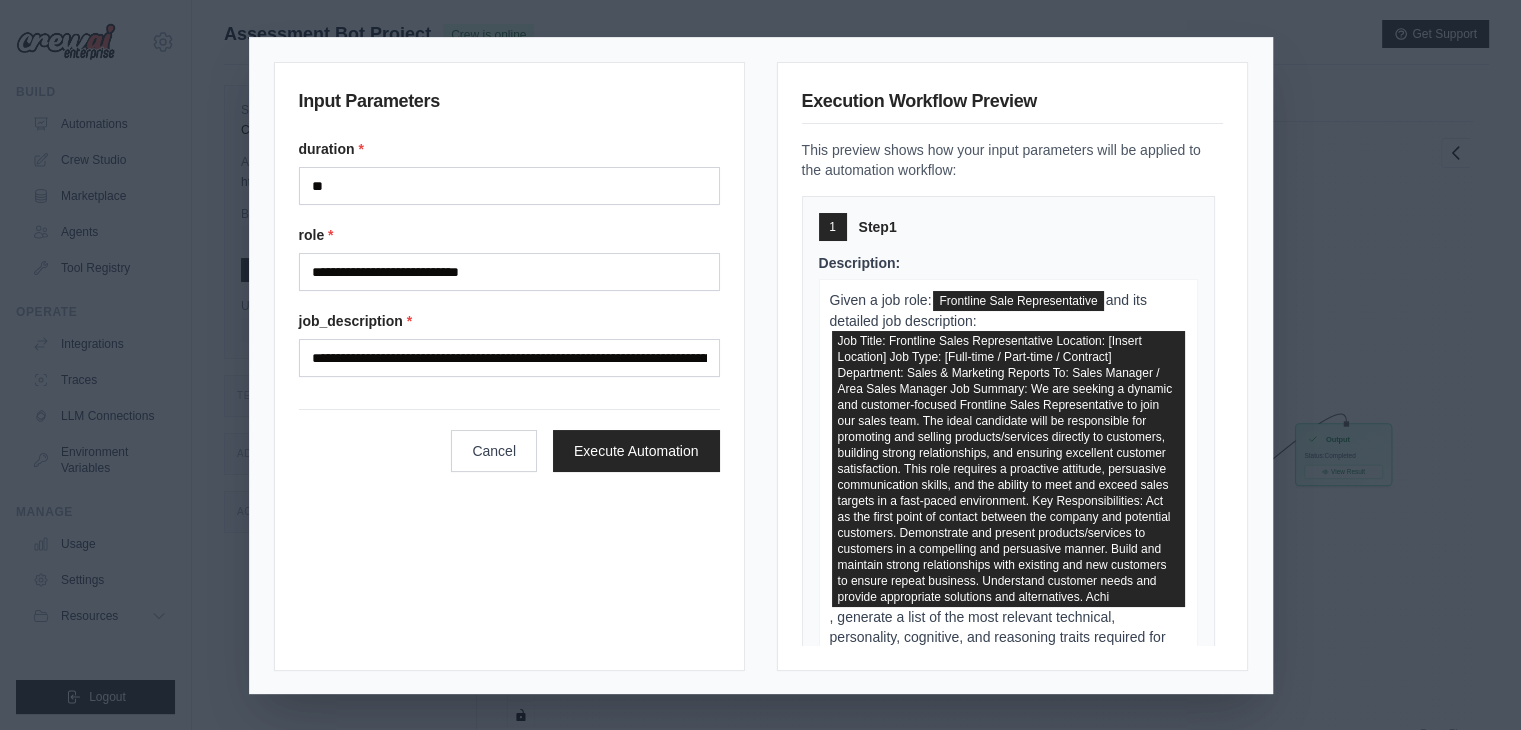 click on "**********" at bounding box center [760, 365] 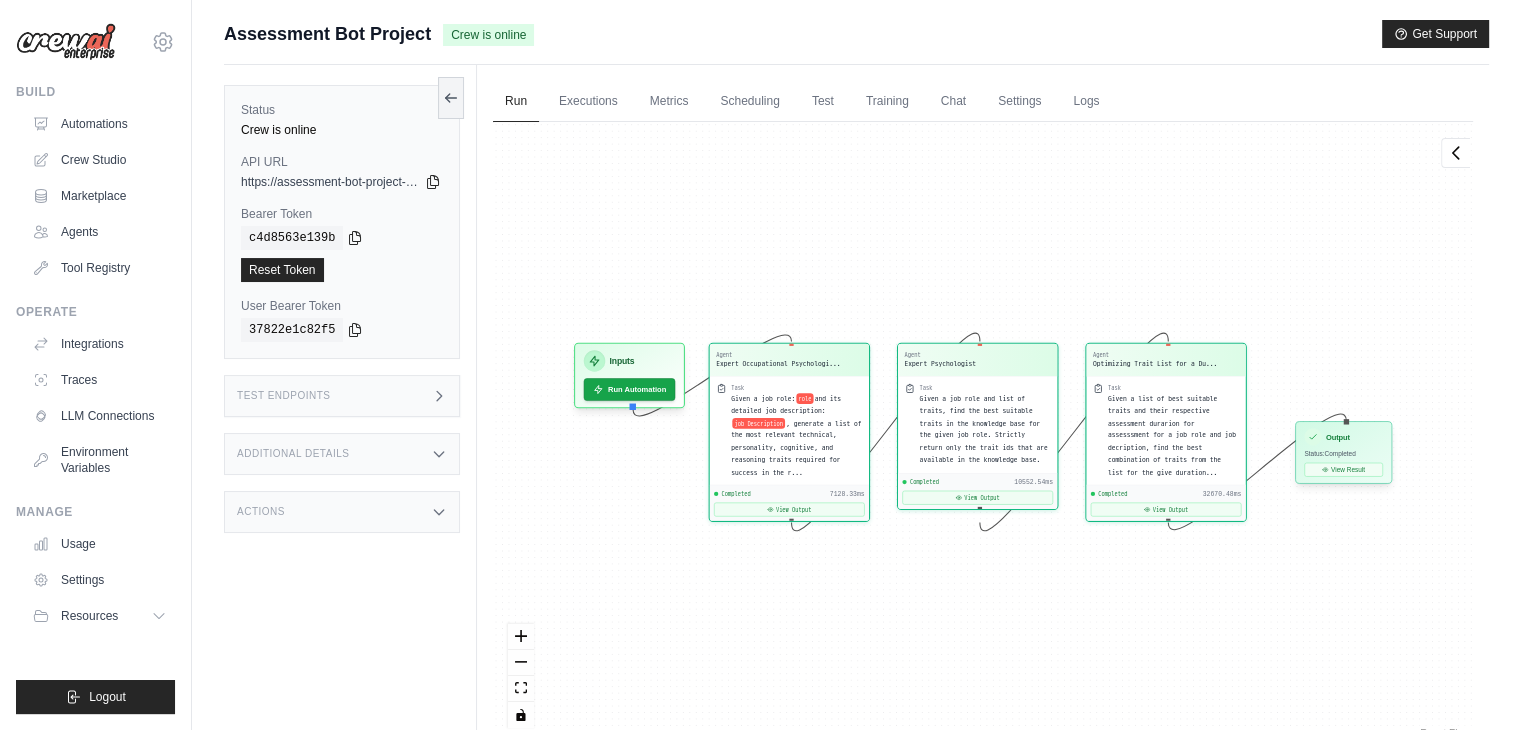 click on "Output" at bounding box center [1343, 436] 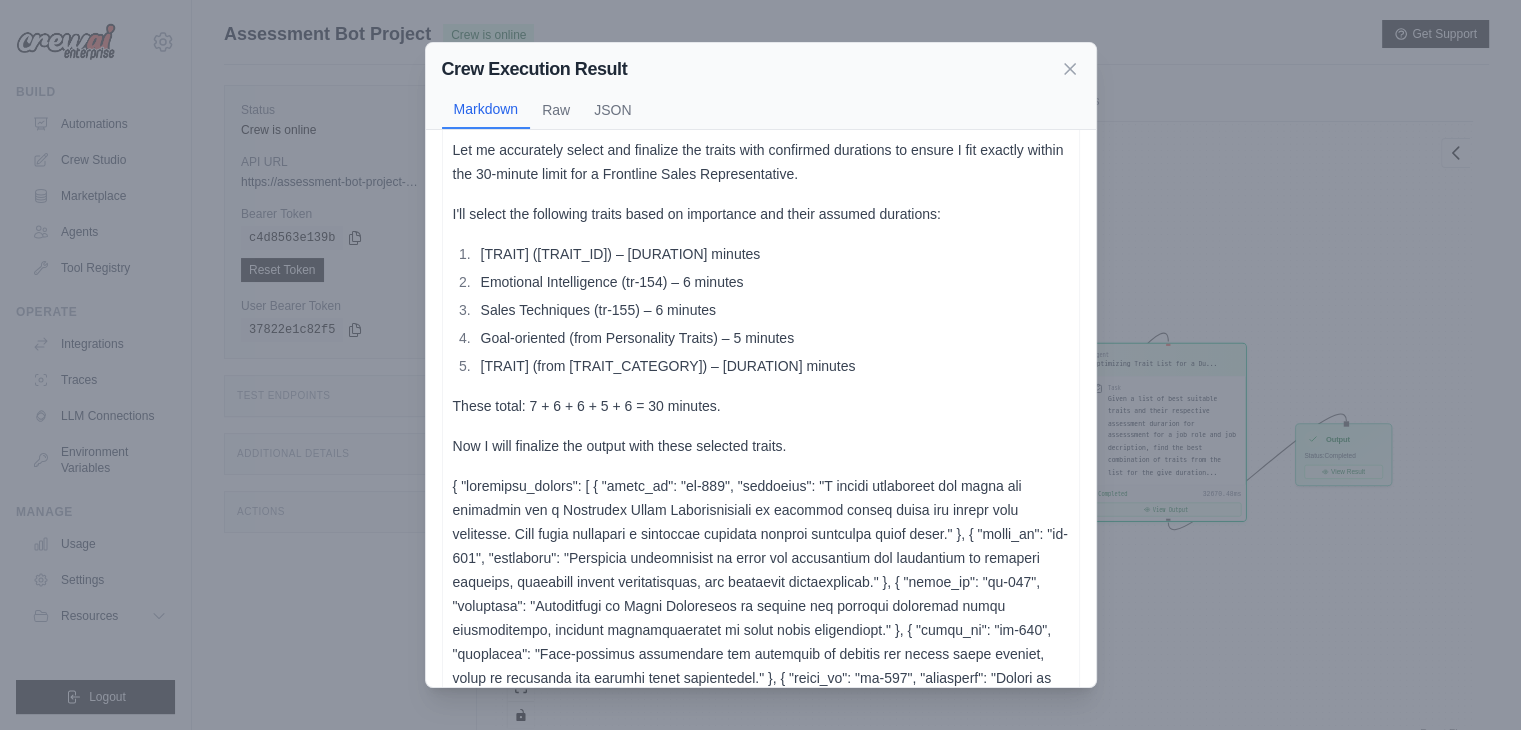 scroll, scrollTop: 184, scrollLeft: 0, axis: vertical 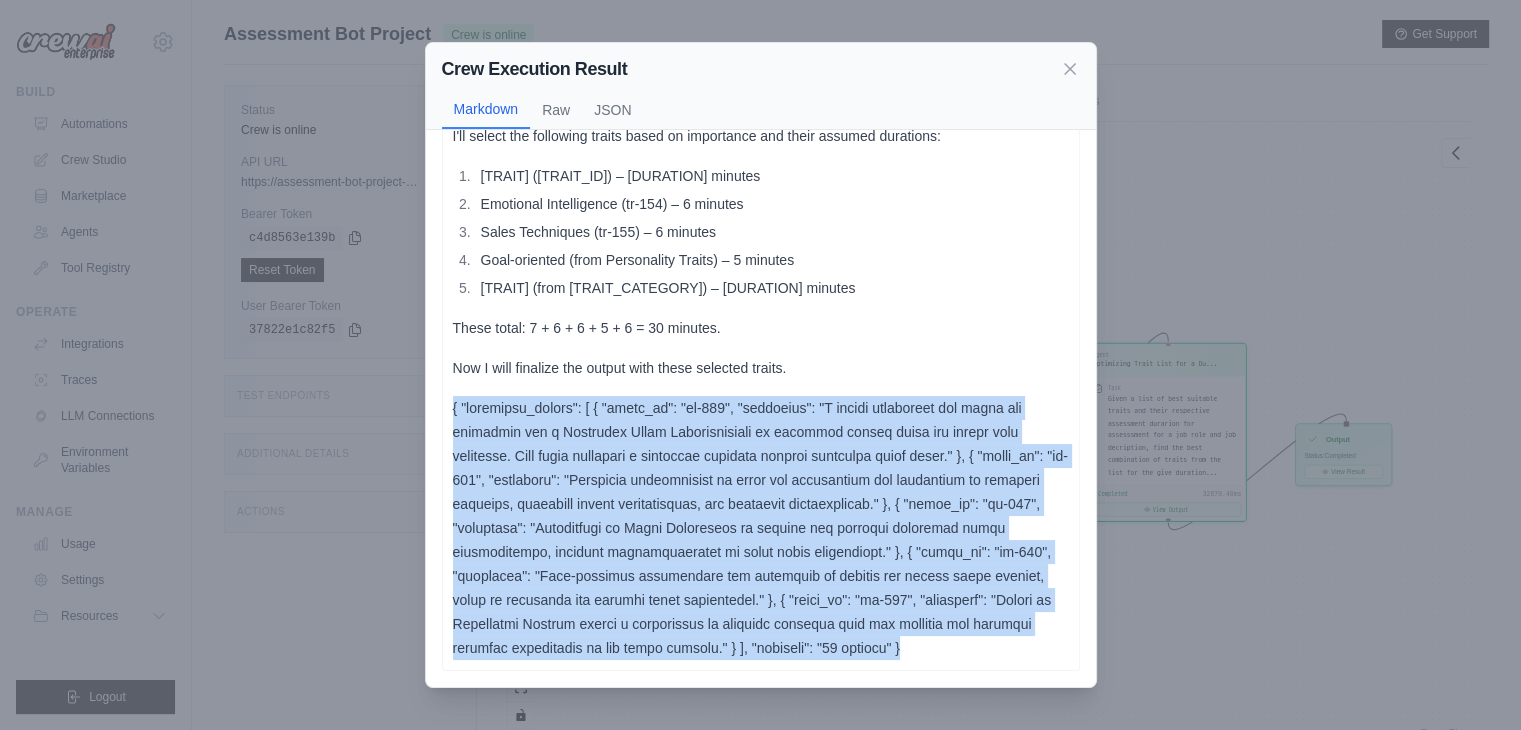 drag, startPoint x: 439, startPoint y: 377, endPoint x: 743, endPoint y: 640, distance: 401.97638 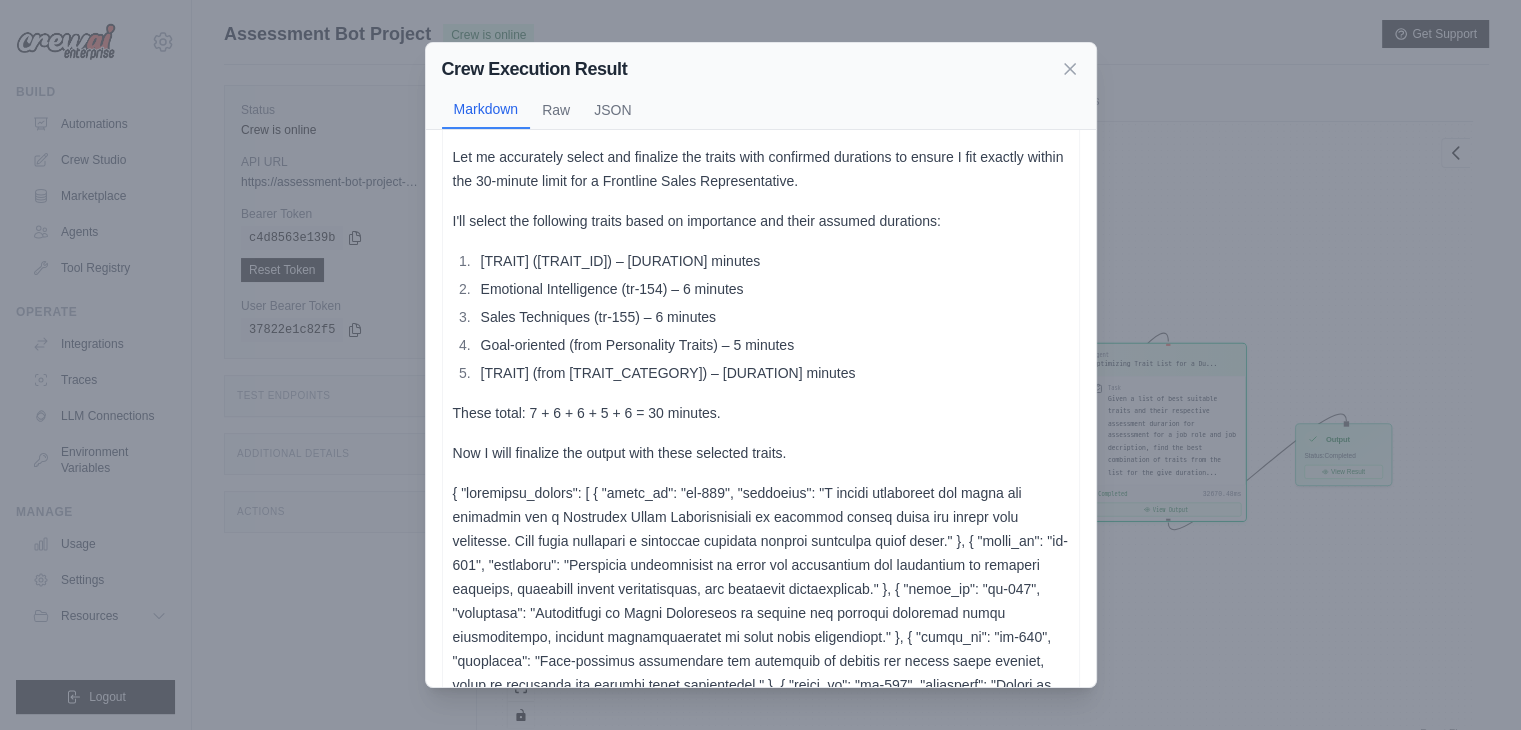 scroll, scrollTop: 64, scrollLeft: 0, axis: vertical 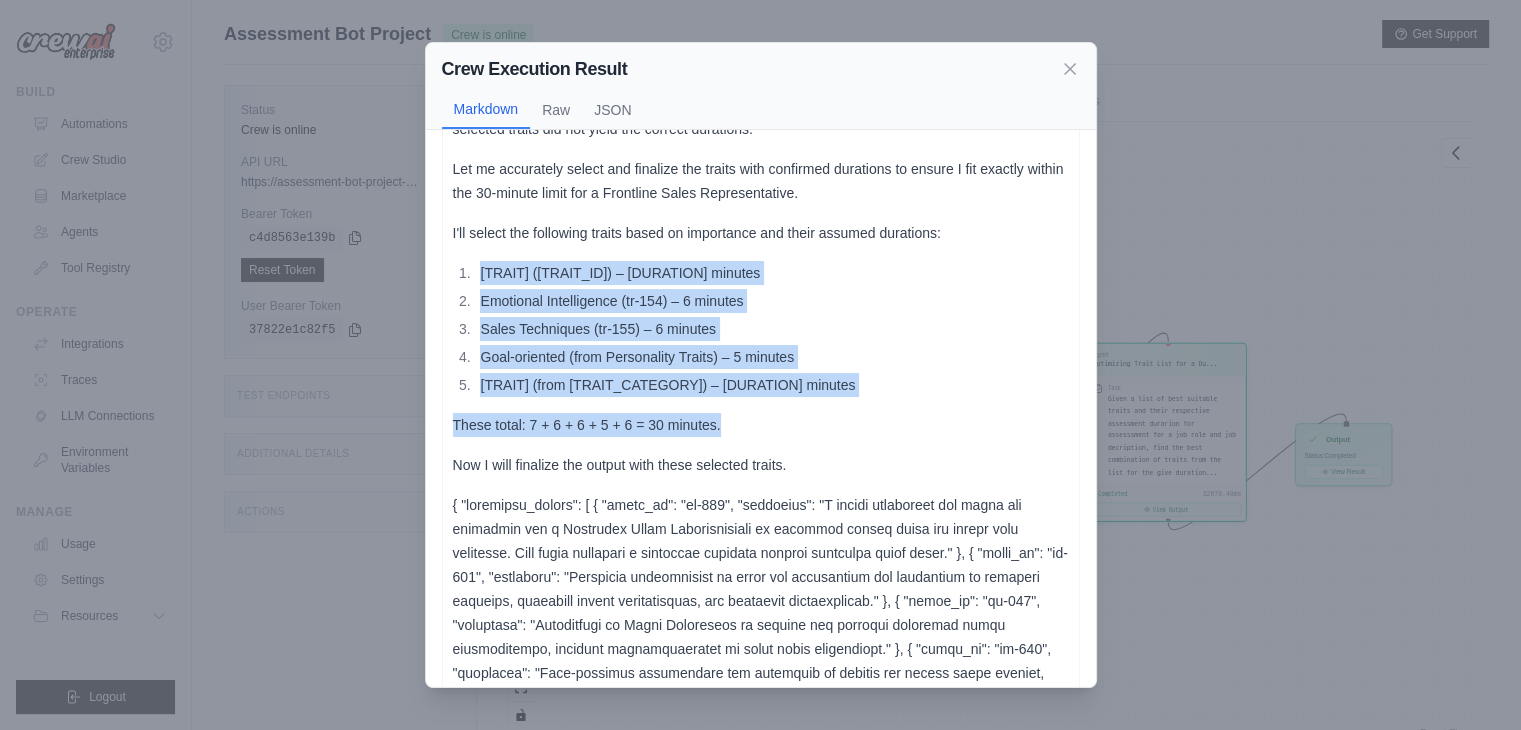 drag, startPoint x: 454, startPoint y: 262, endPoint x: 831, endPoint y: 401, distance: 401.8084 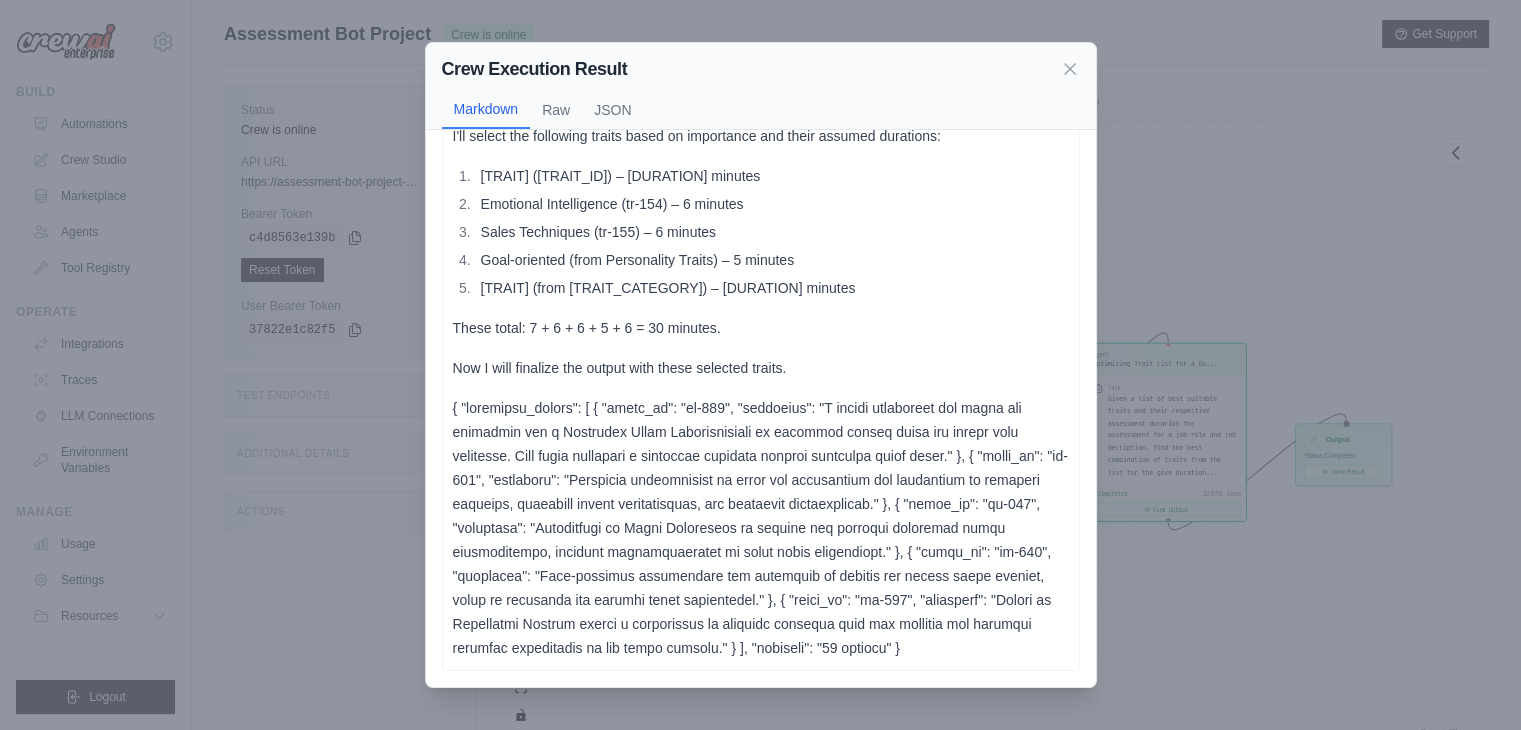 click at bounding box center (761, 528) 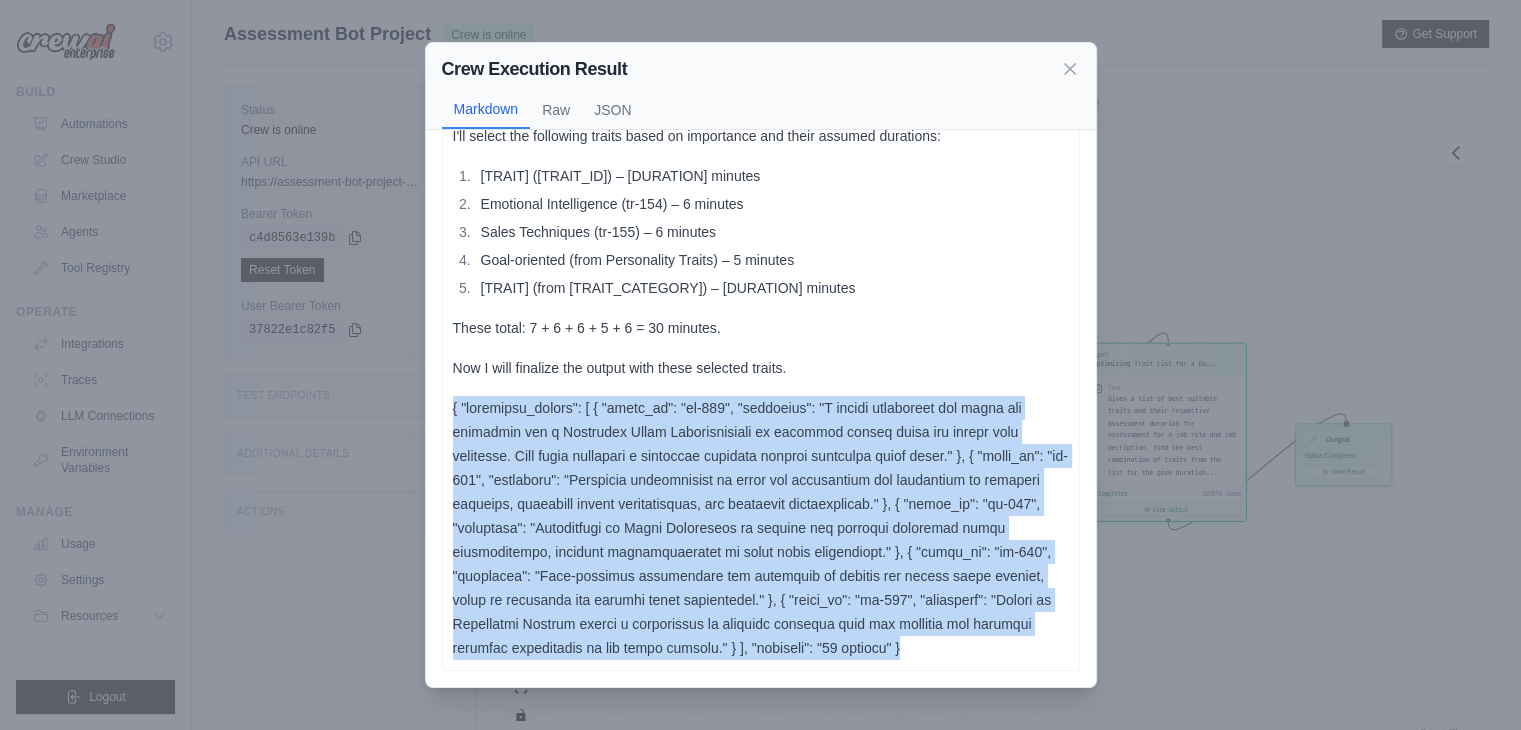 drag, startPoint x: 444, startPoint y: 379, endPoint x: 776, endPoint y: 681, distance: 448.8073 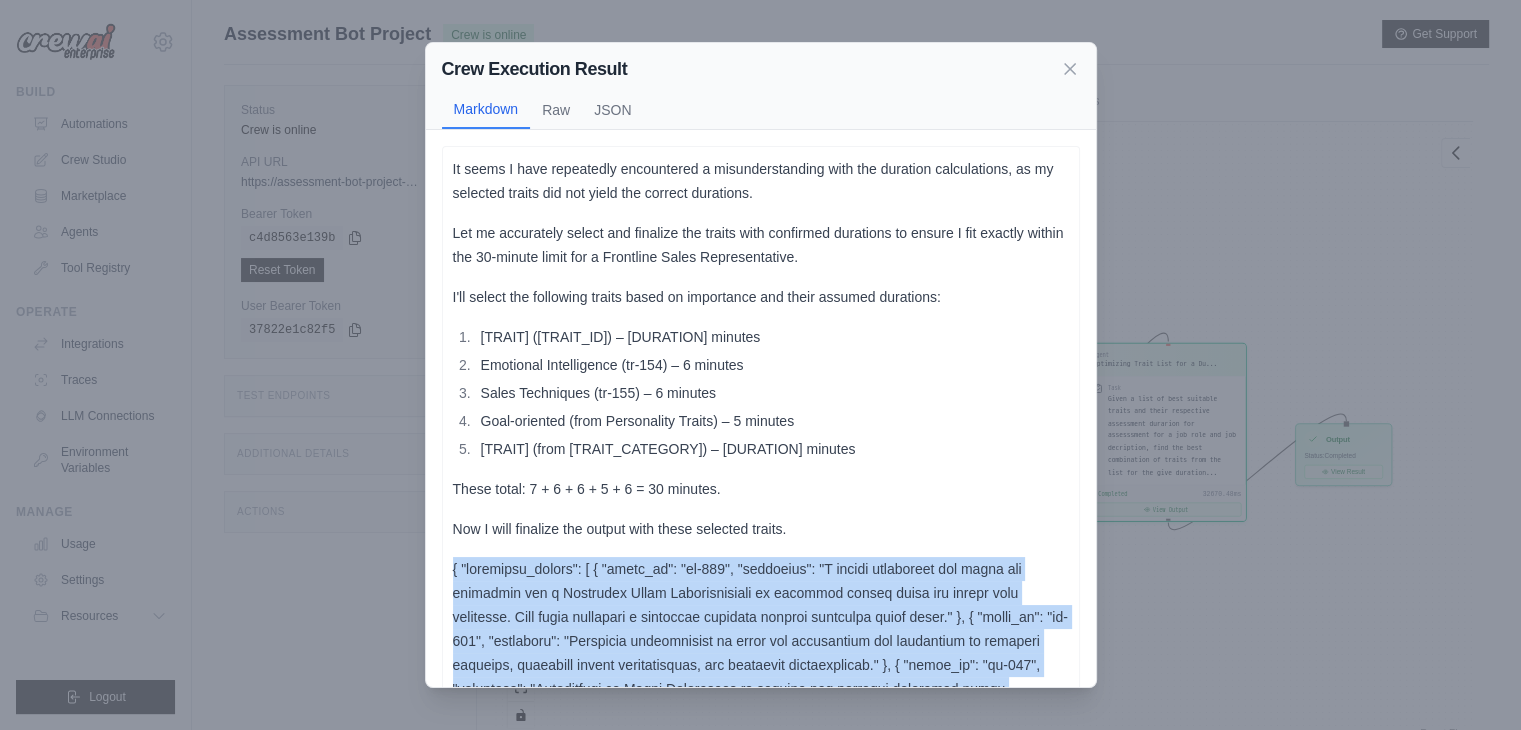 scroll, scrollTop: 184, scrollLeft: 0, axis: vertical 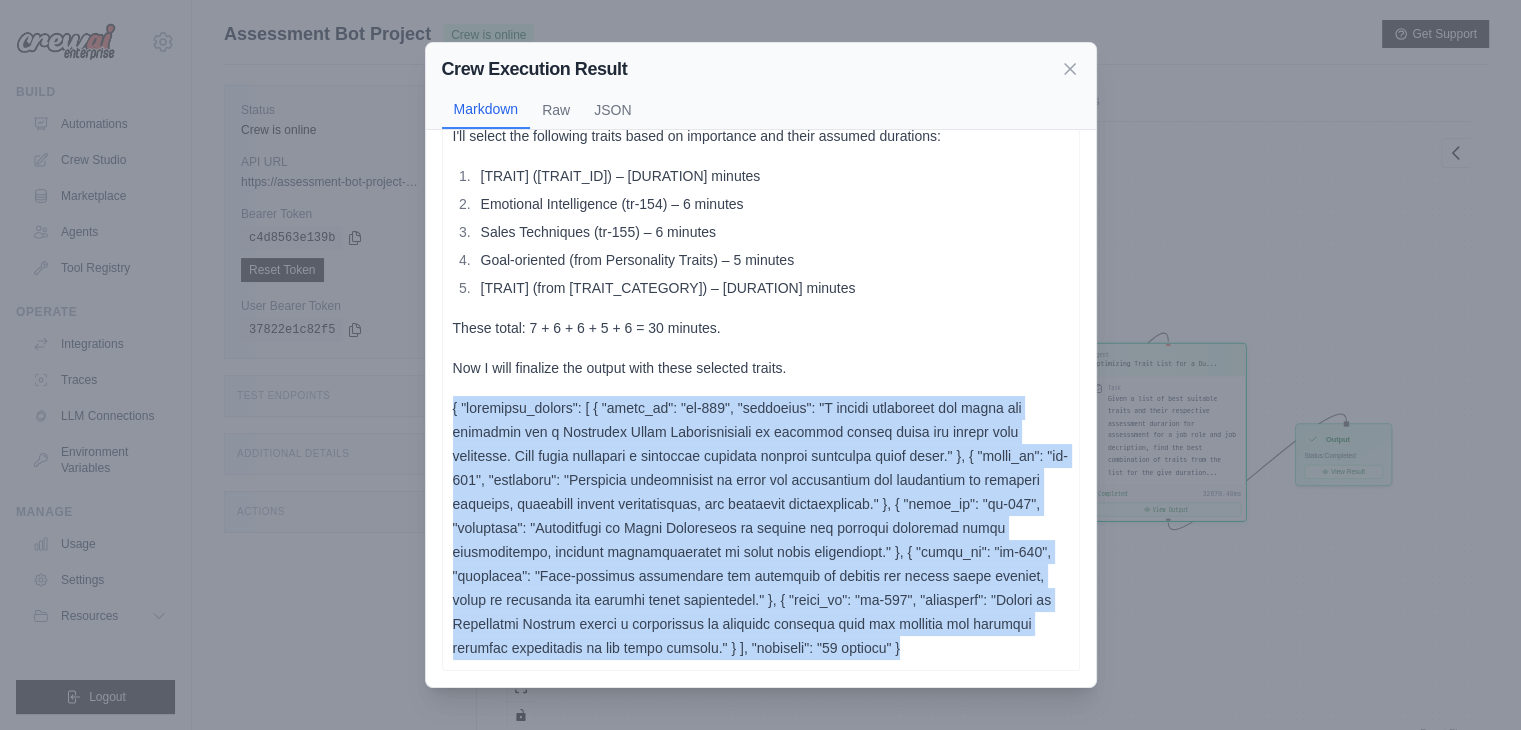 click at bounding box center (761, 528) 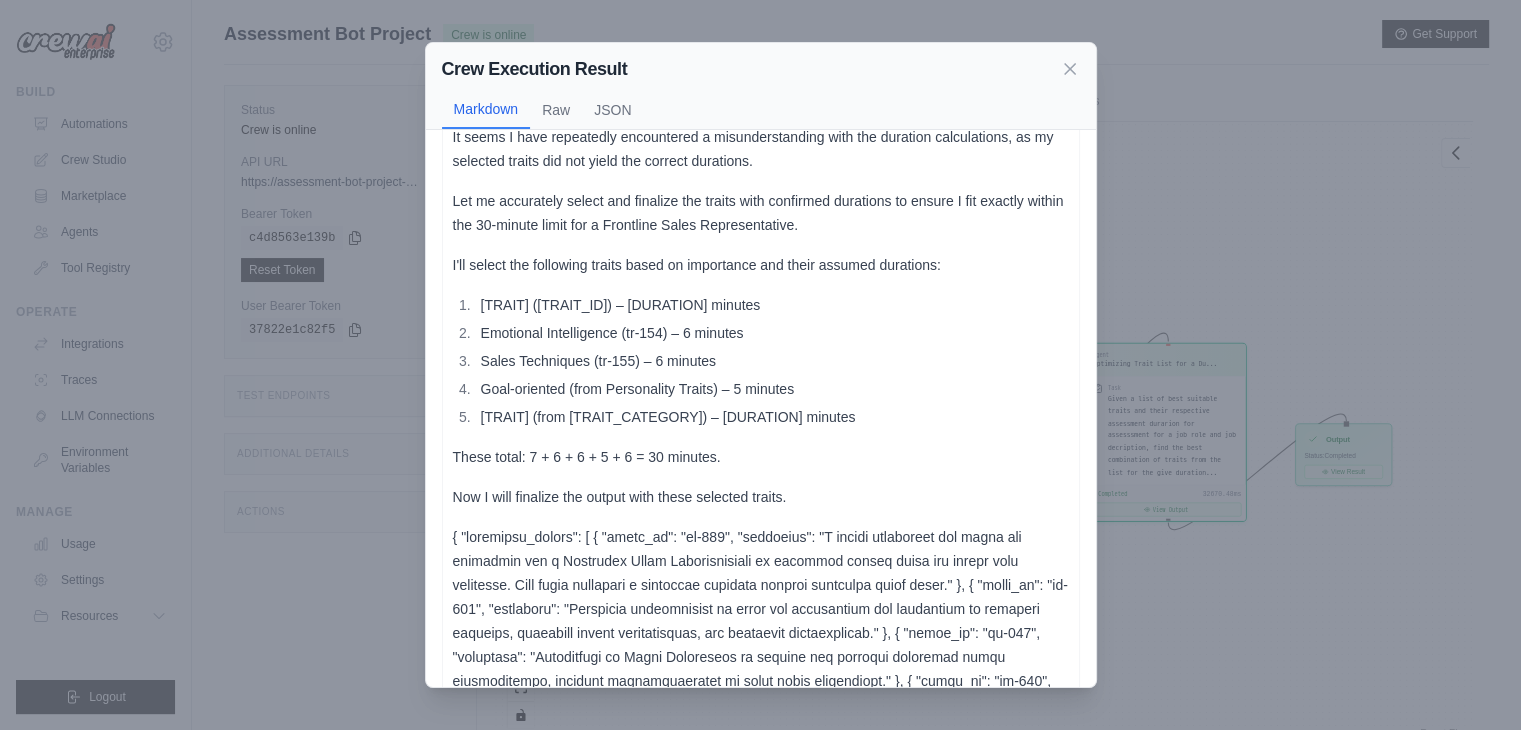 scroll, scrollTop: 0, scrollLeft: 0, axis: both 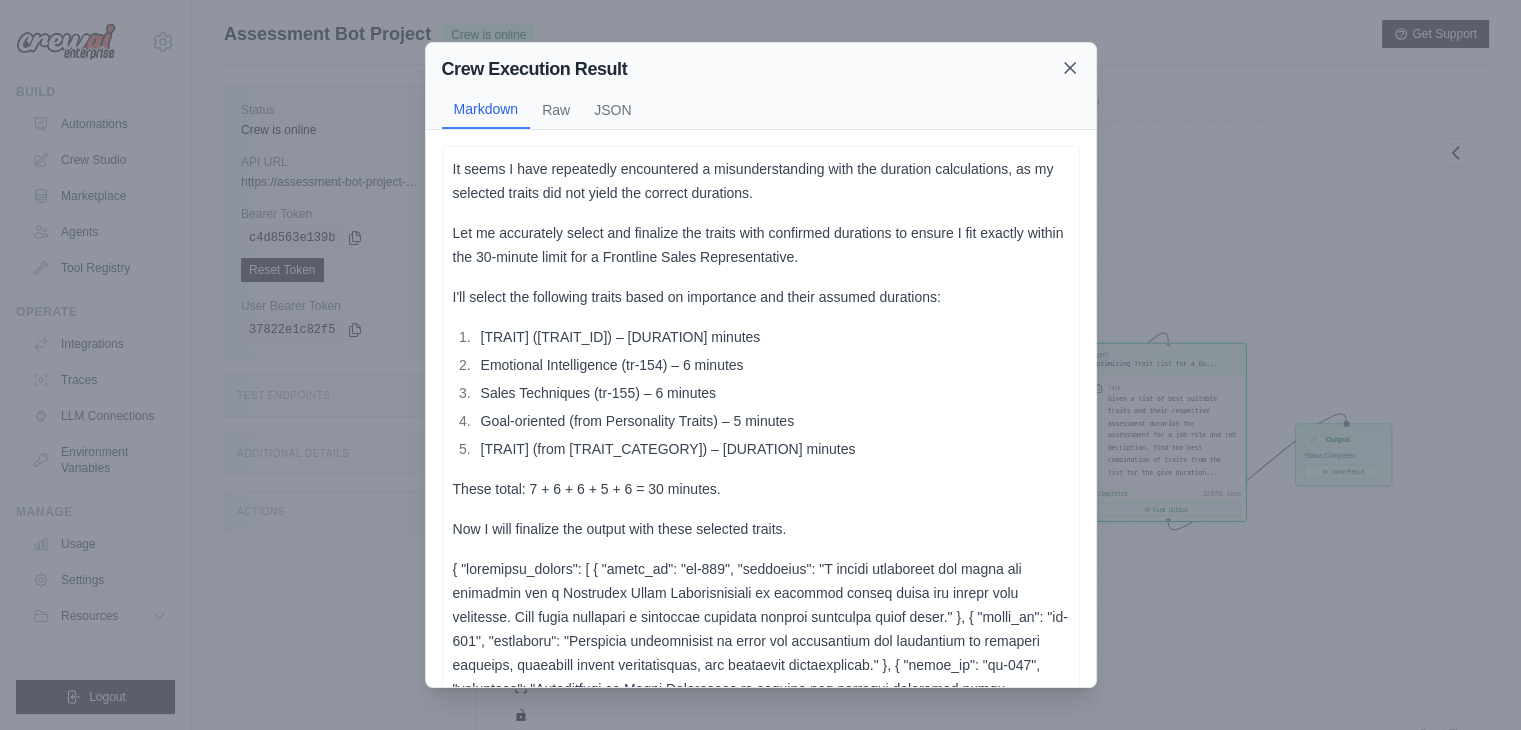 click 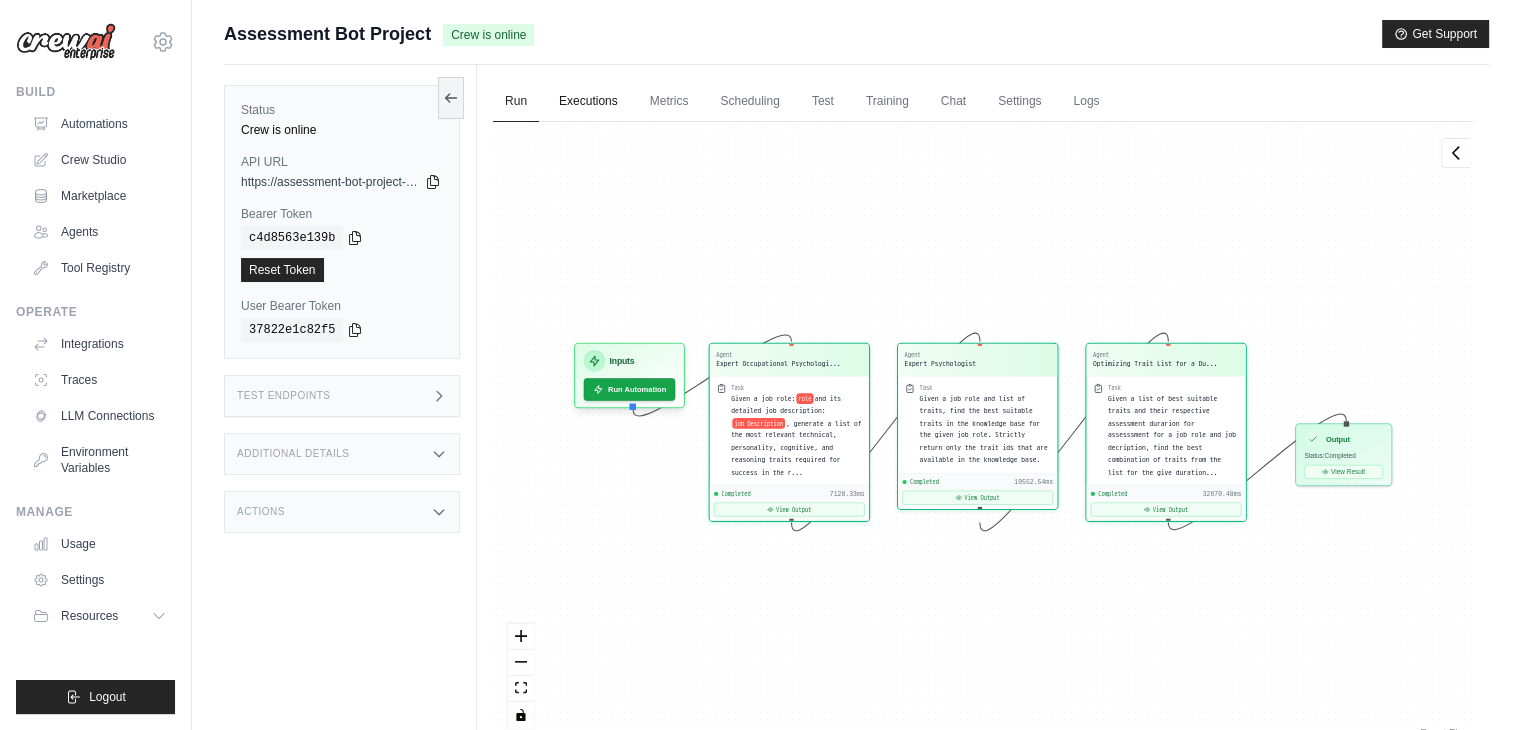 click on "Executions" at bounding box center (588, 102) 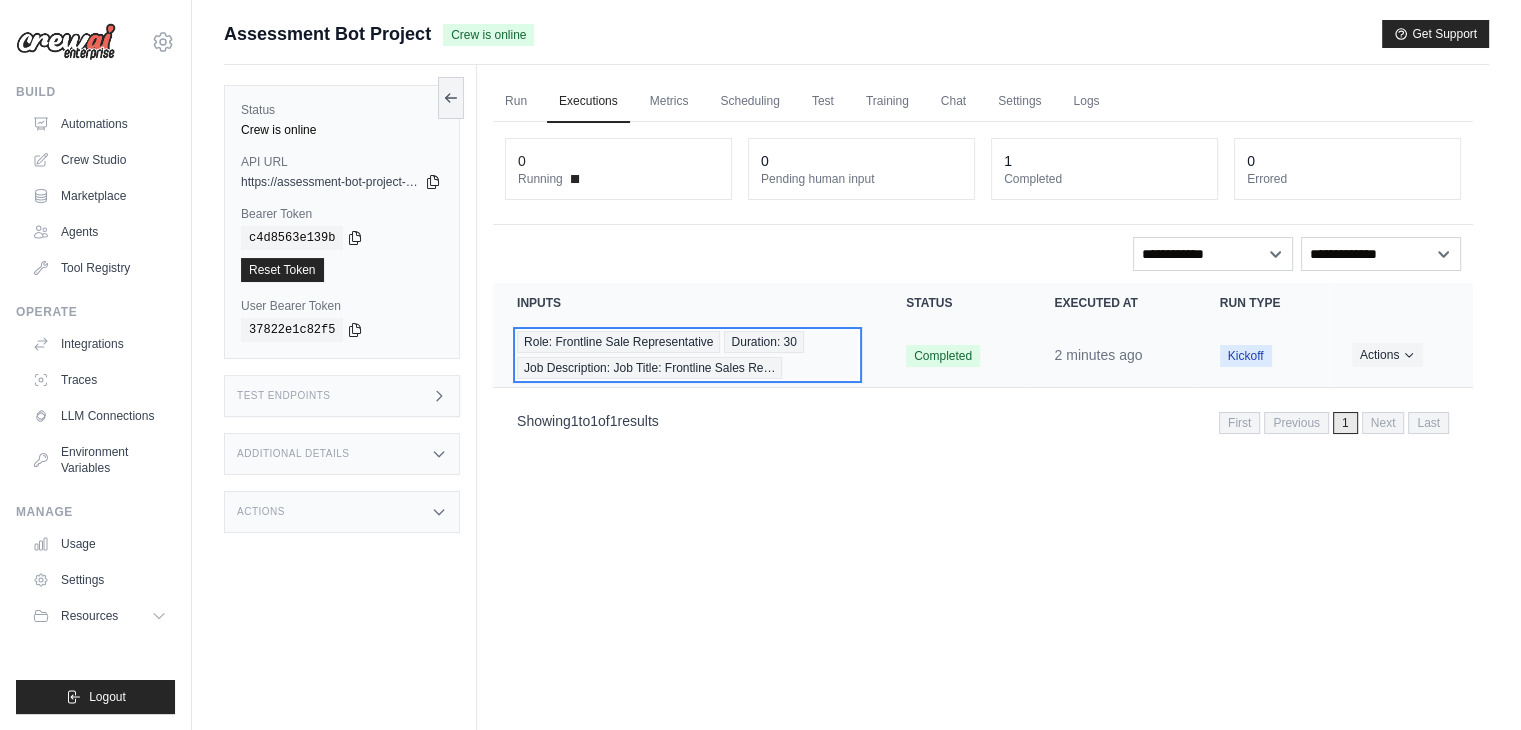 click on "Role:
Frontline Sale Representative" at bounding box center [618, 342] 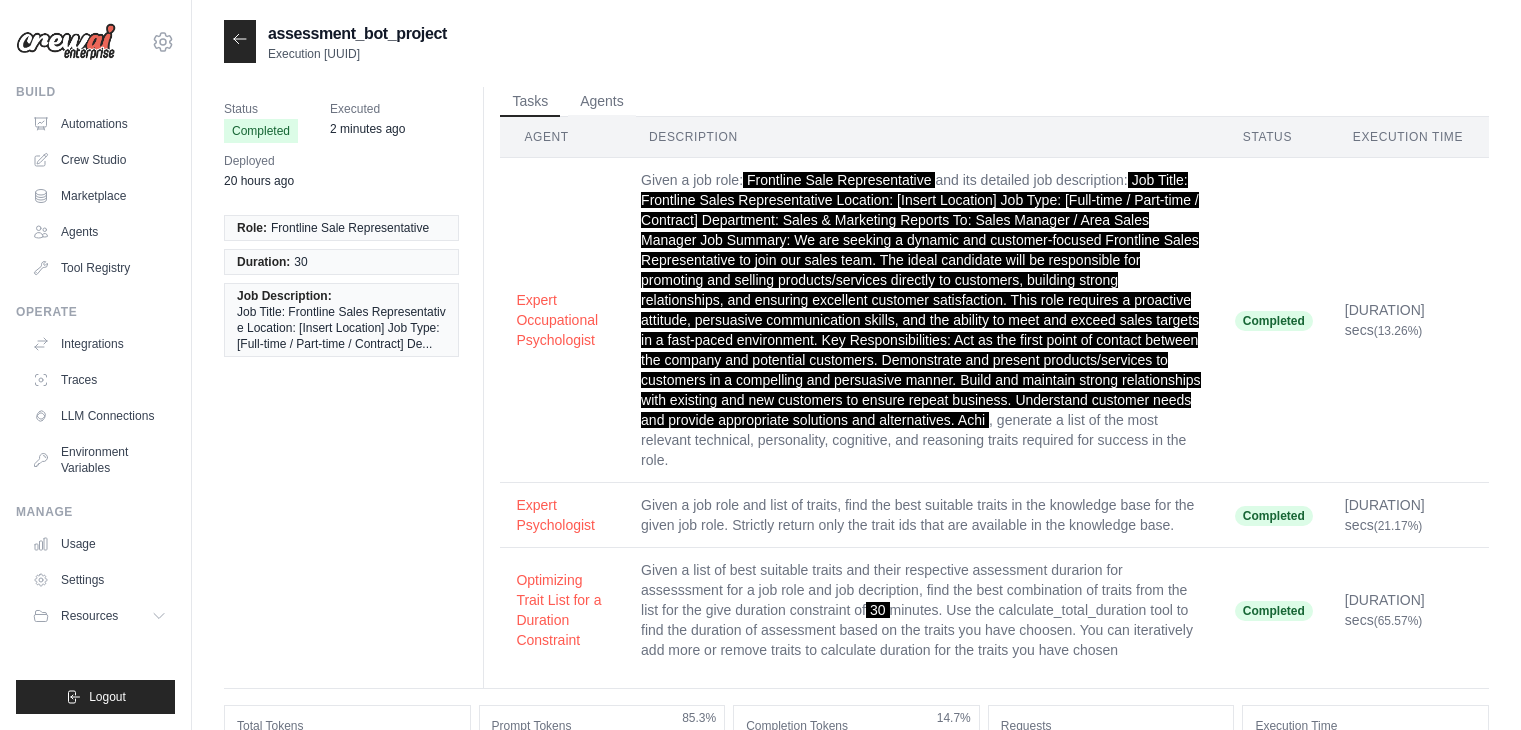 scroll, scrollTop: 0, scrollLeft: 0, axis: both 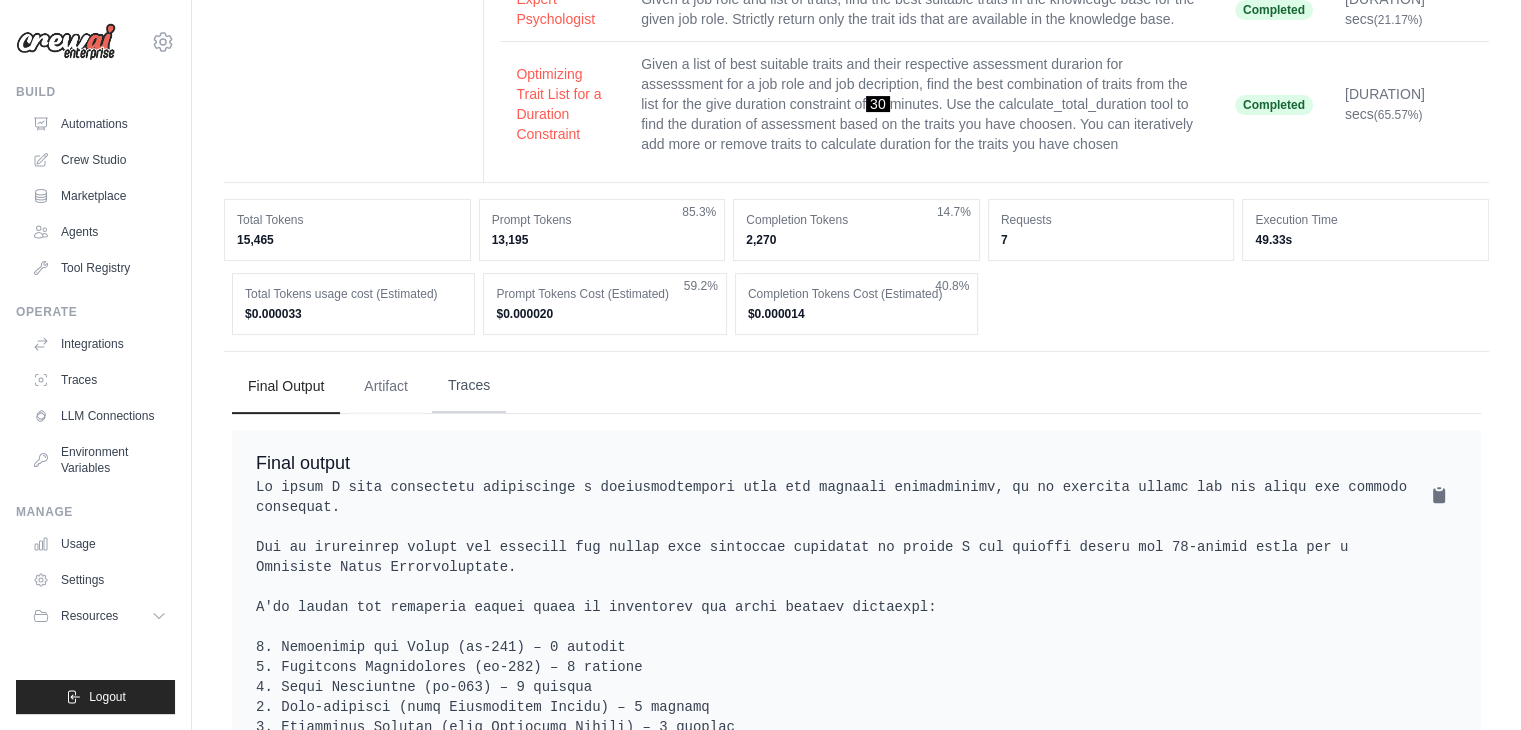 click on "Traces" at bounding box center [469, 386] 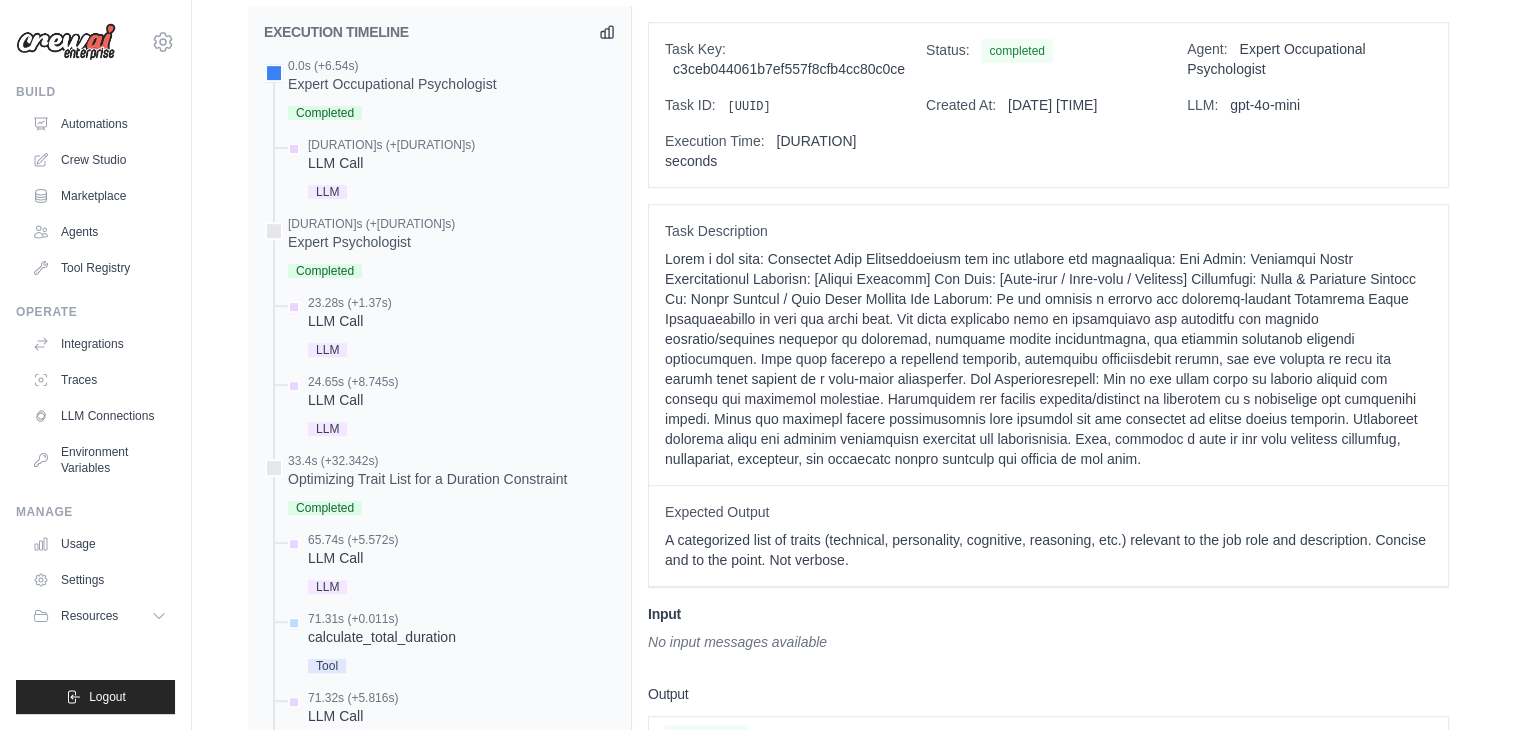 scroll, scrollTop: 944, scrollLeft: 0, axis: vertical 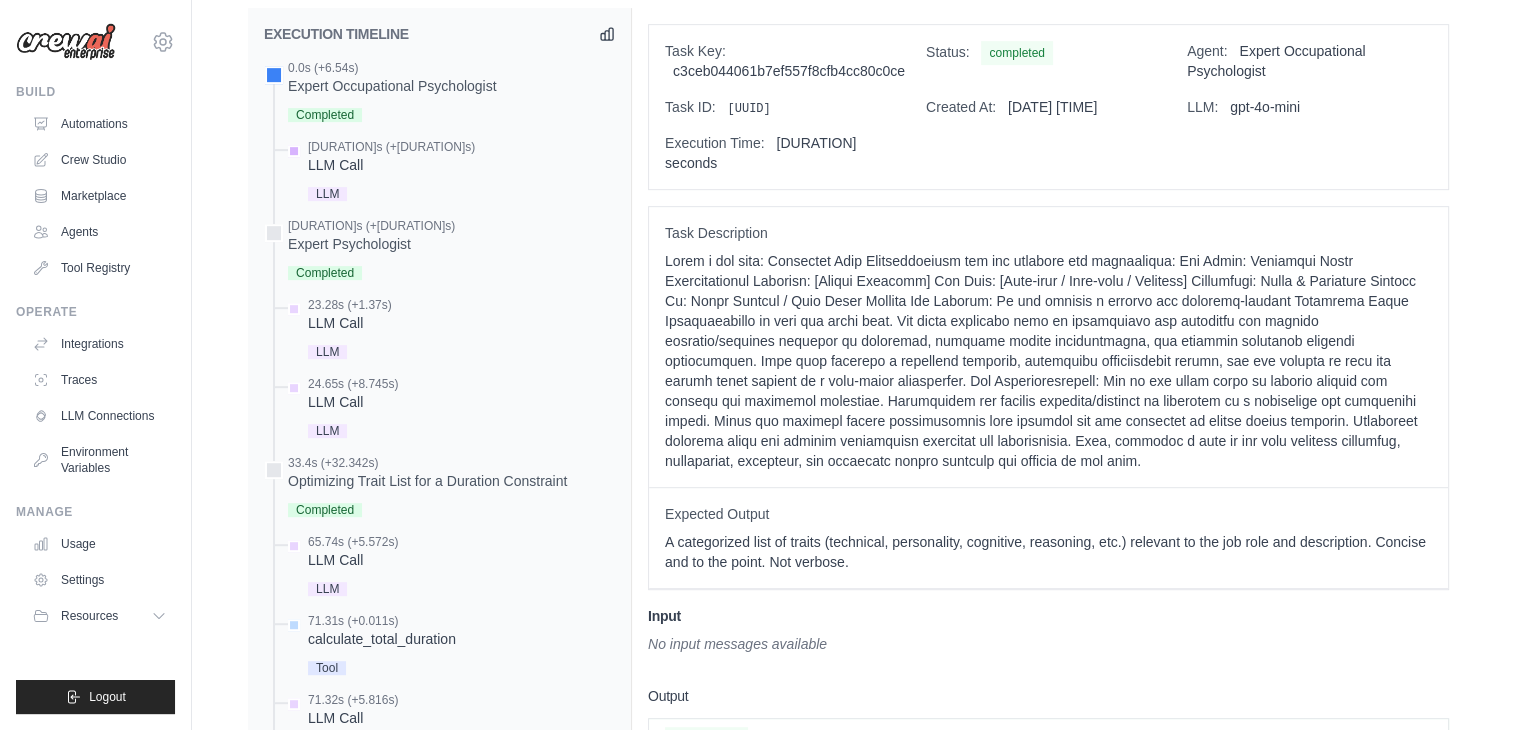 click on "LLM Call" at bounding box center (391, 165) 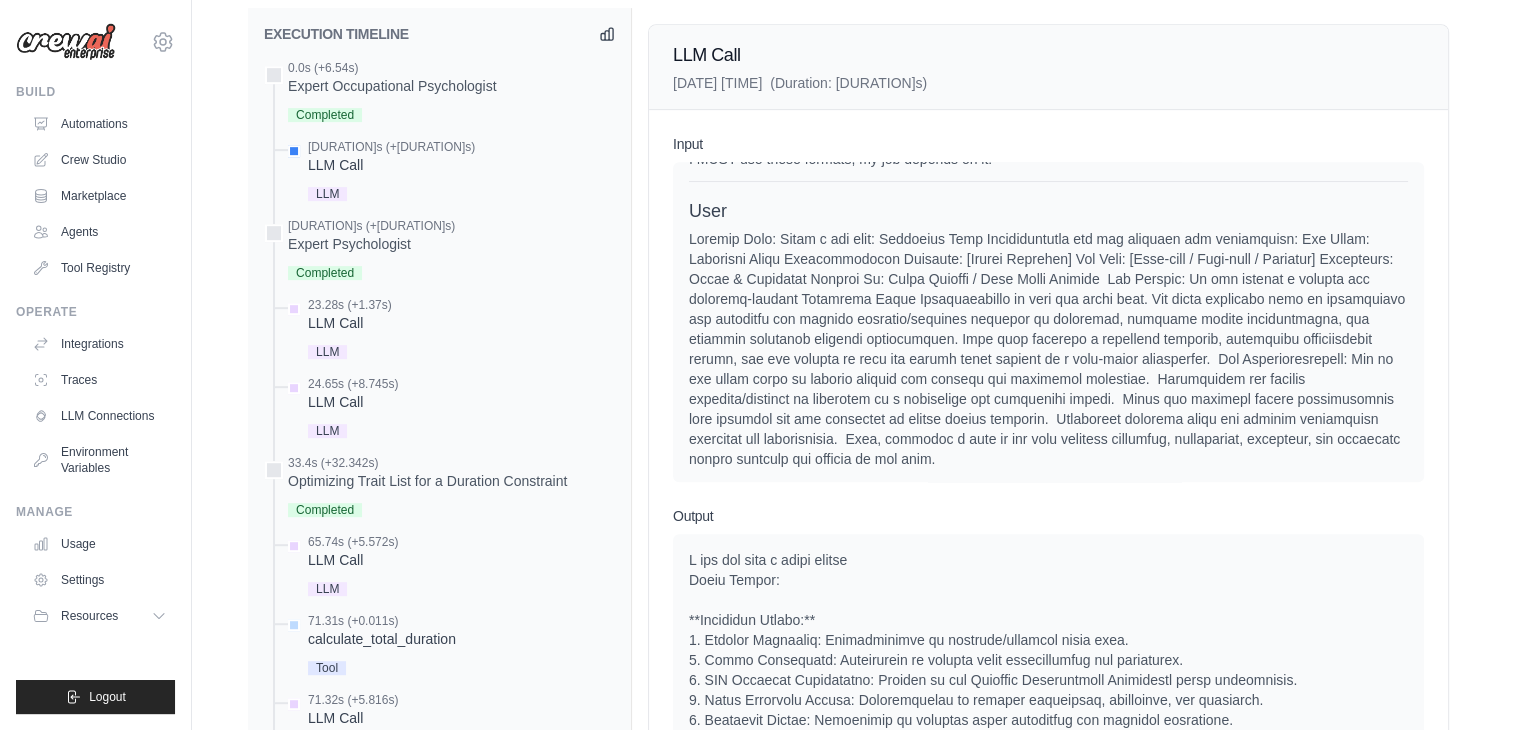 scroll, scrollTop: 583, scrollLeft: 0, axis: vertical 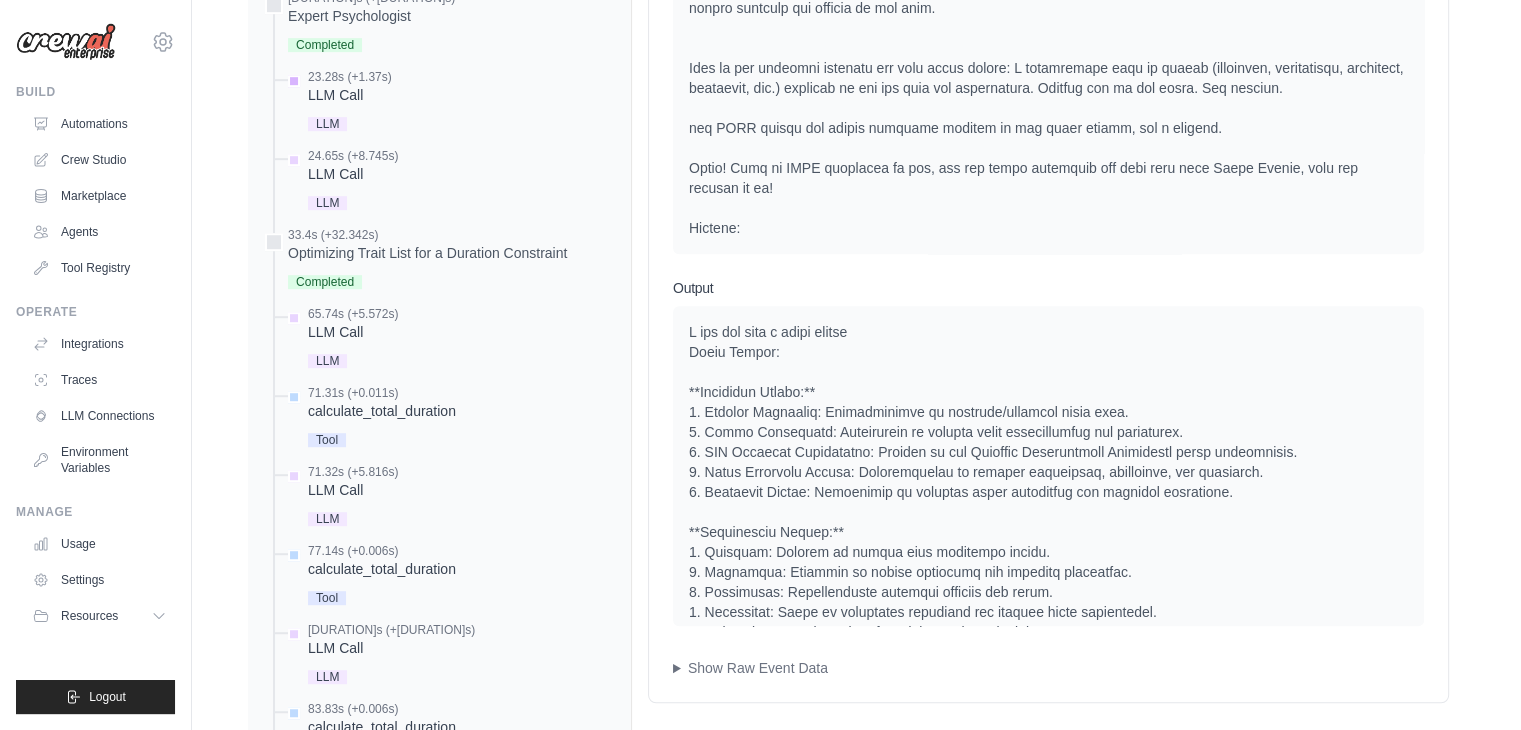 click on "23.28s
(+1.37s)
LLM Call
LLM" at bounding box center [449, 102] 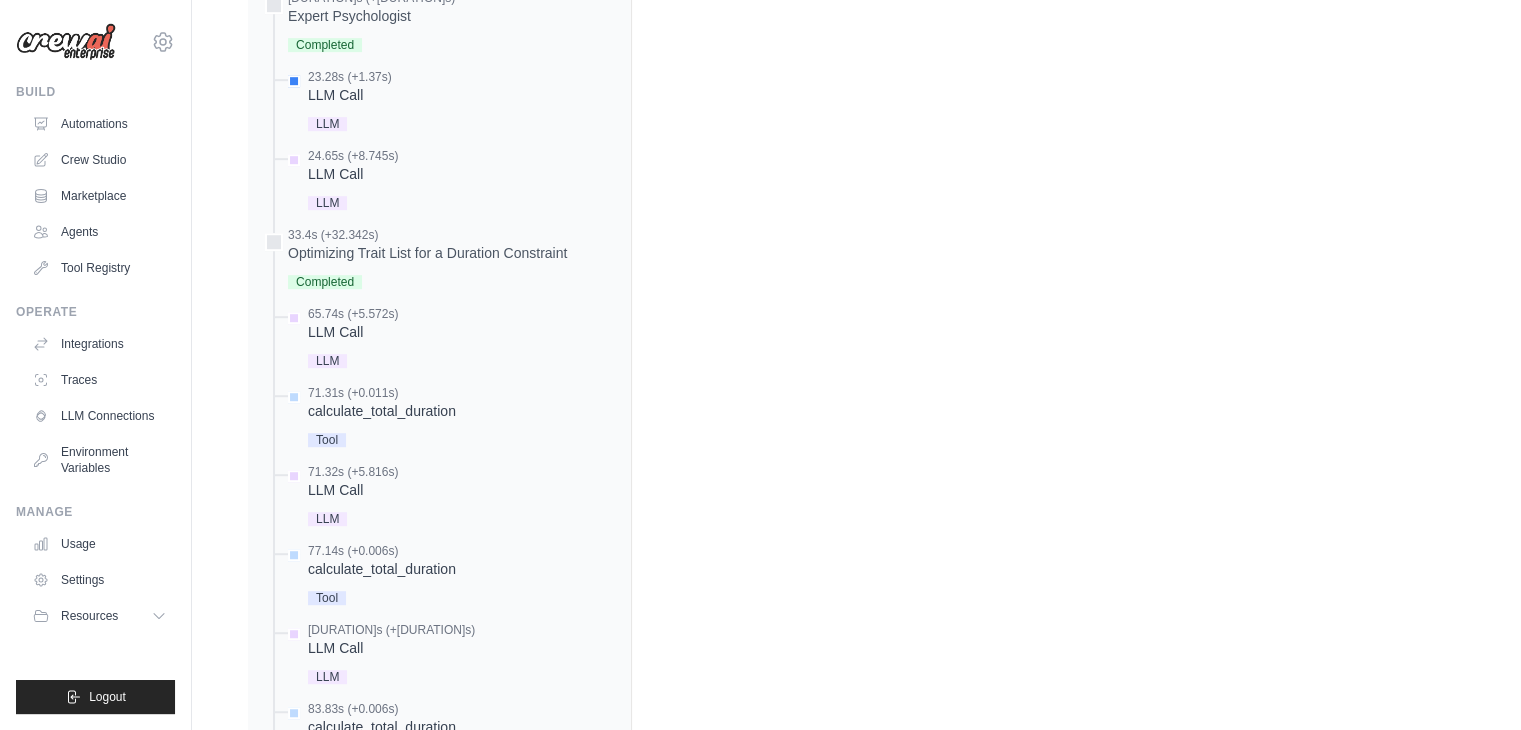 click on "0.0s
(+6.54s)
Expert Occupational Psychologist" at bounding box center [439, 418] 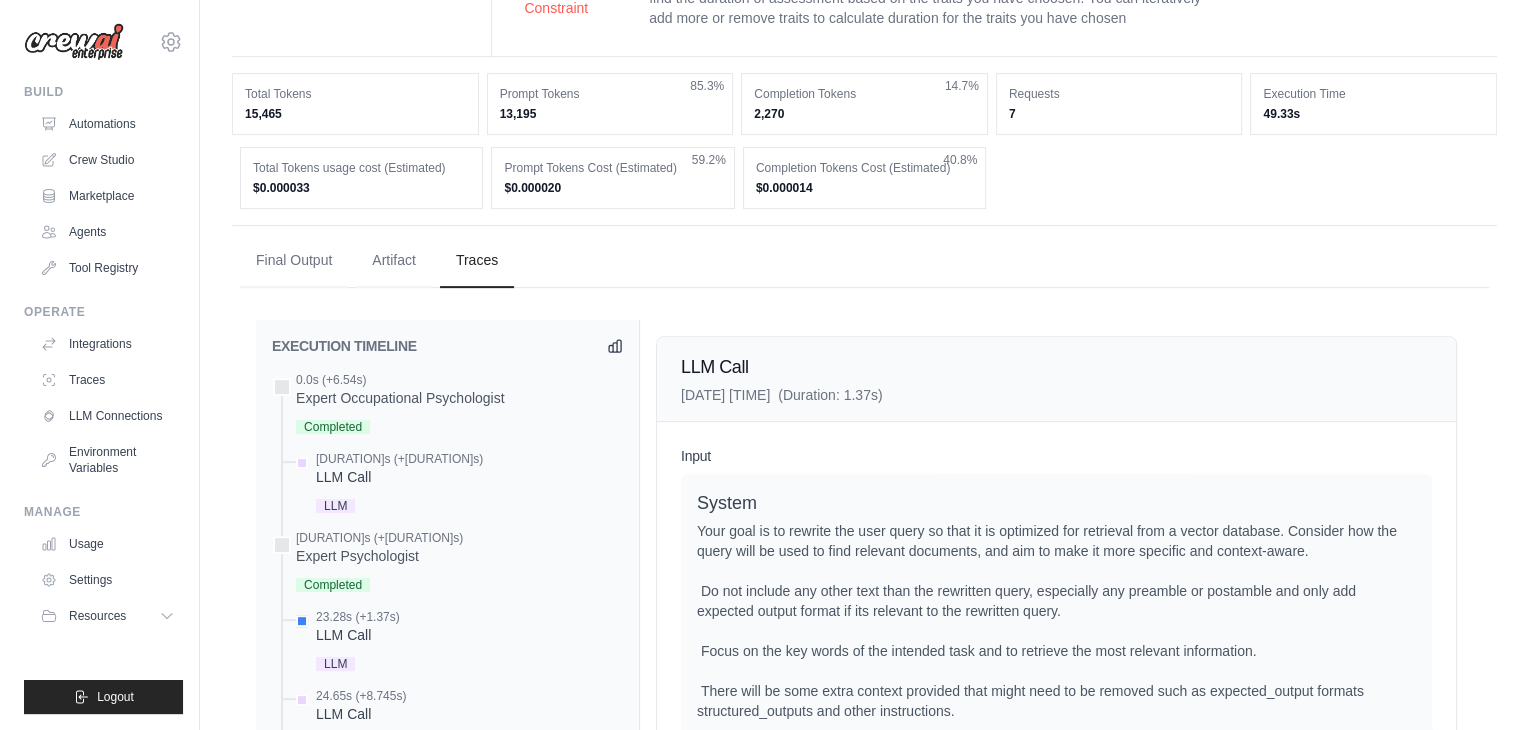 scroll, scrollTop: 0, scrollLeft: 0, axis: both 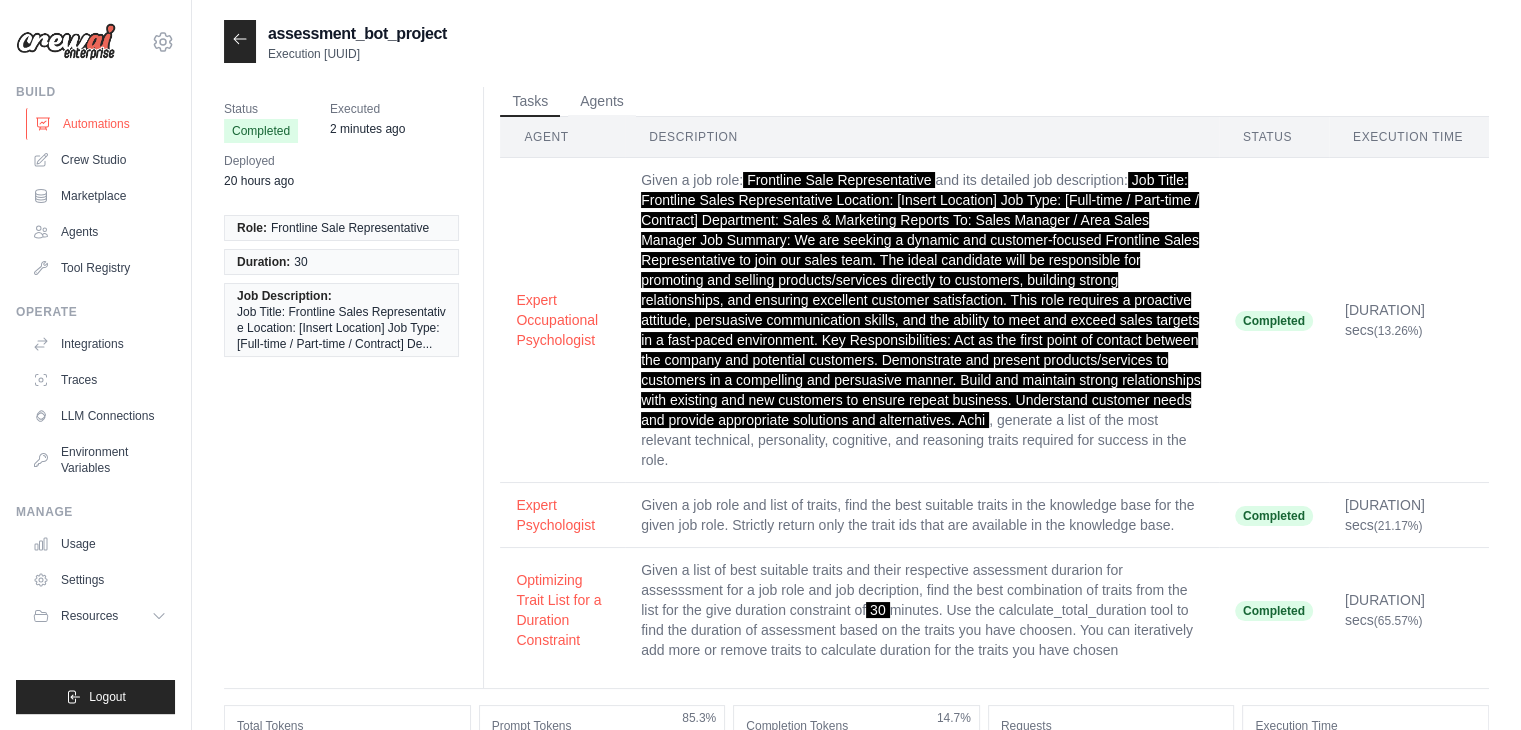 click on "Automations" at bounding box center [101, 124] 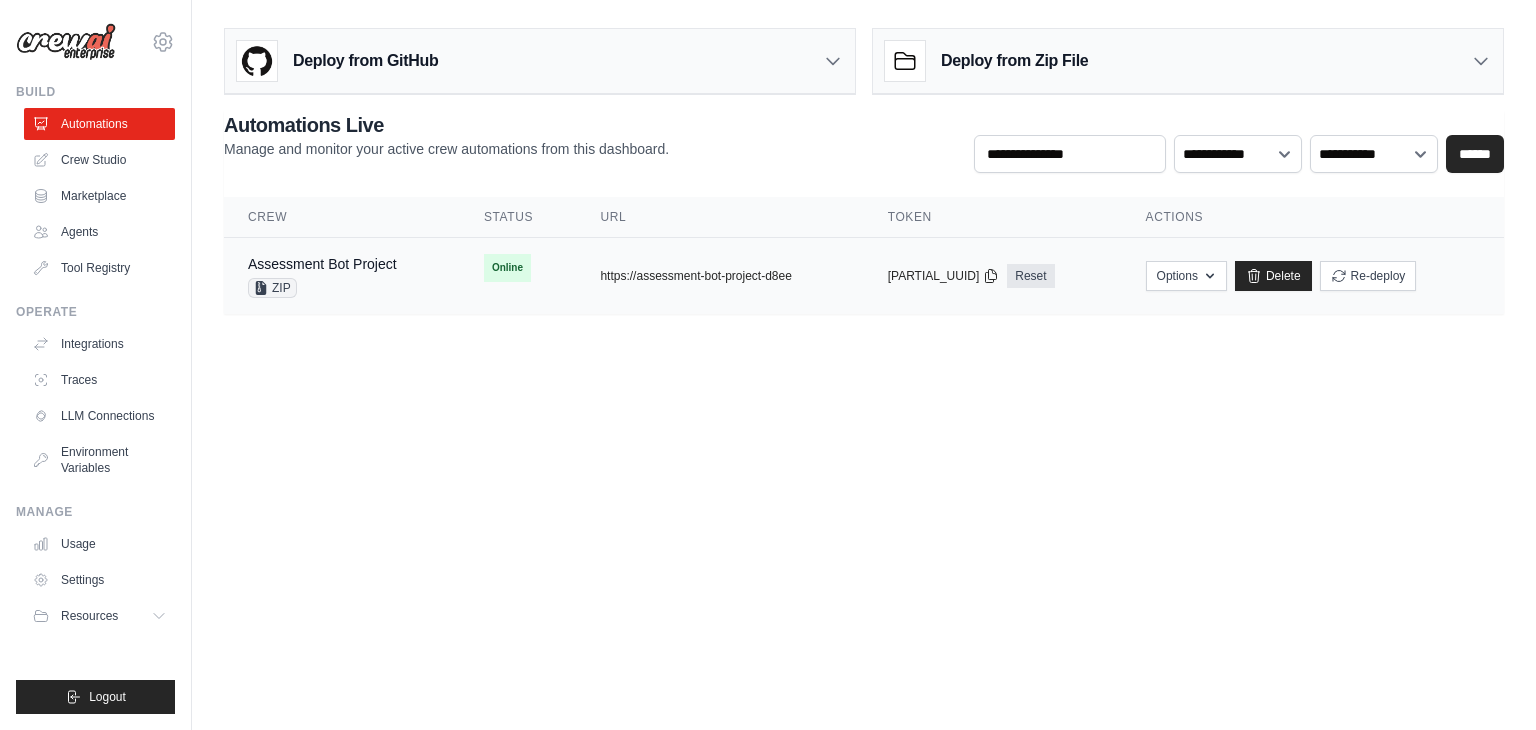 click on "Assessment Bot Project
ZIP" at bounding box center [322, 276] 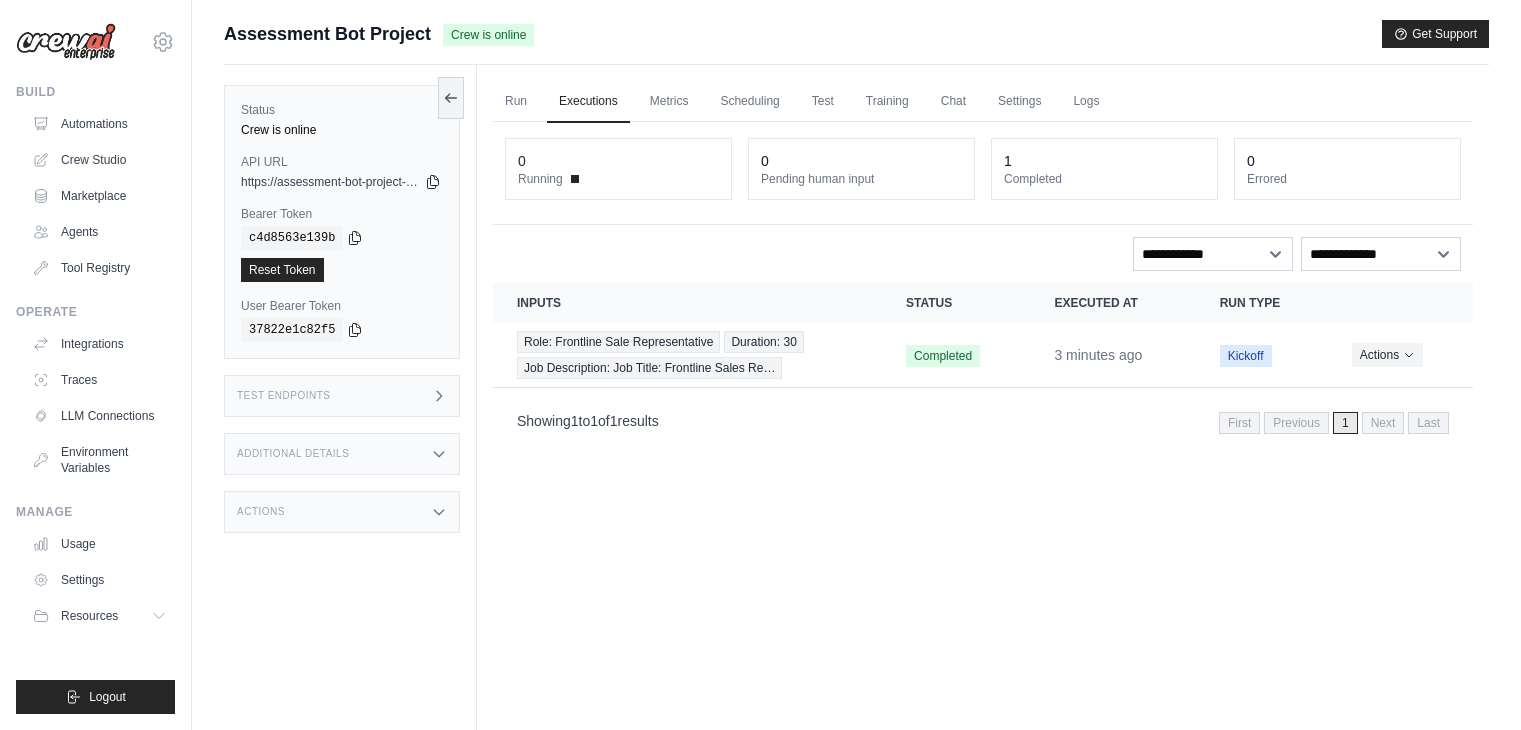 scroll, scrollTop: 0, scrollLeft: 0, axis: both 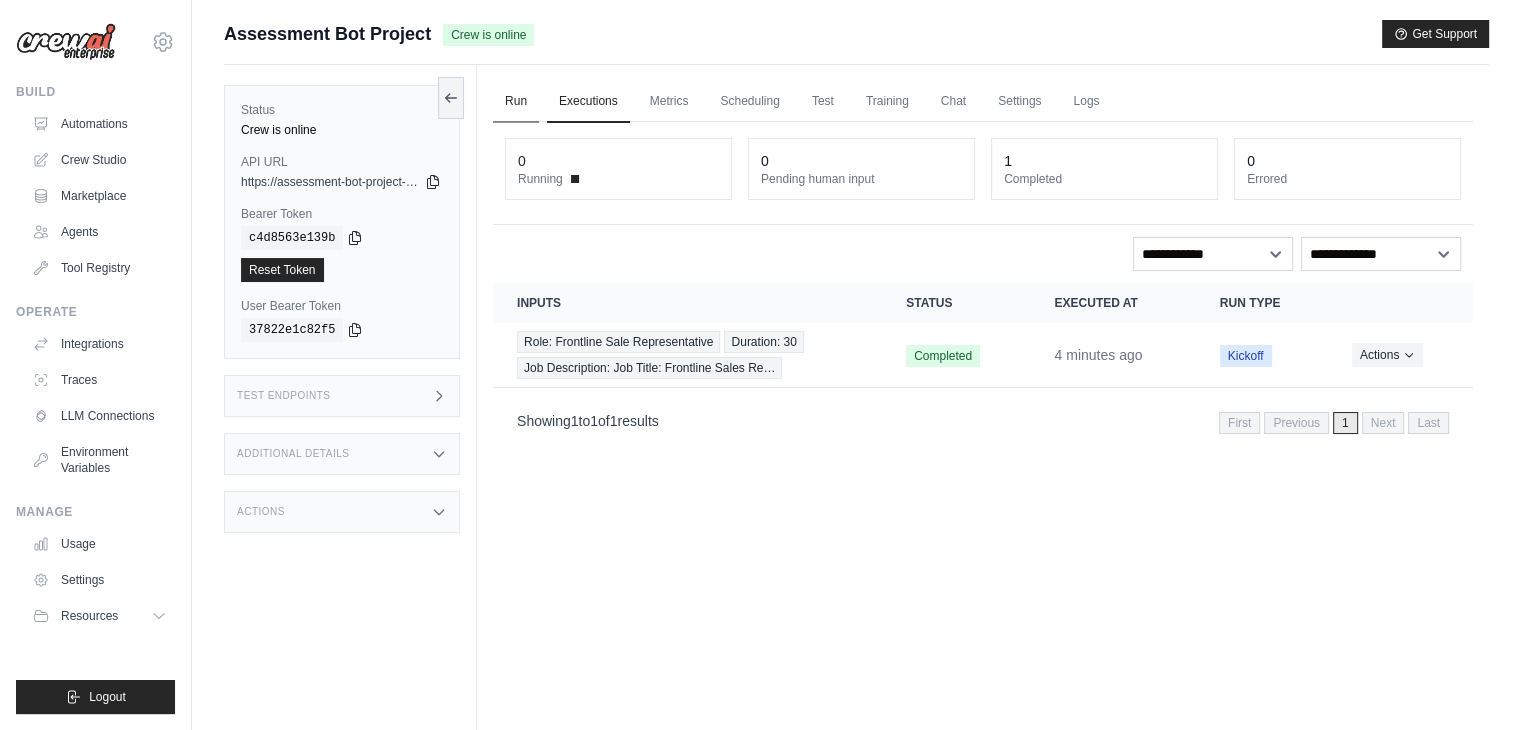 click on "Run" at bounding box center [516, 102] 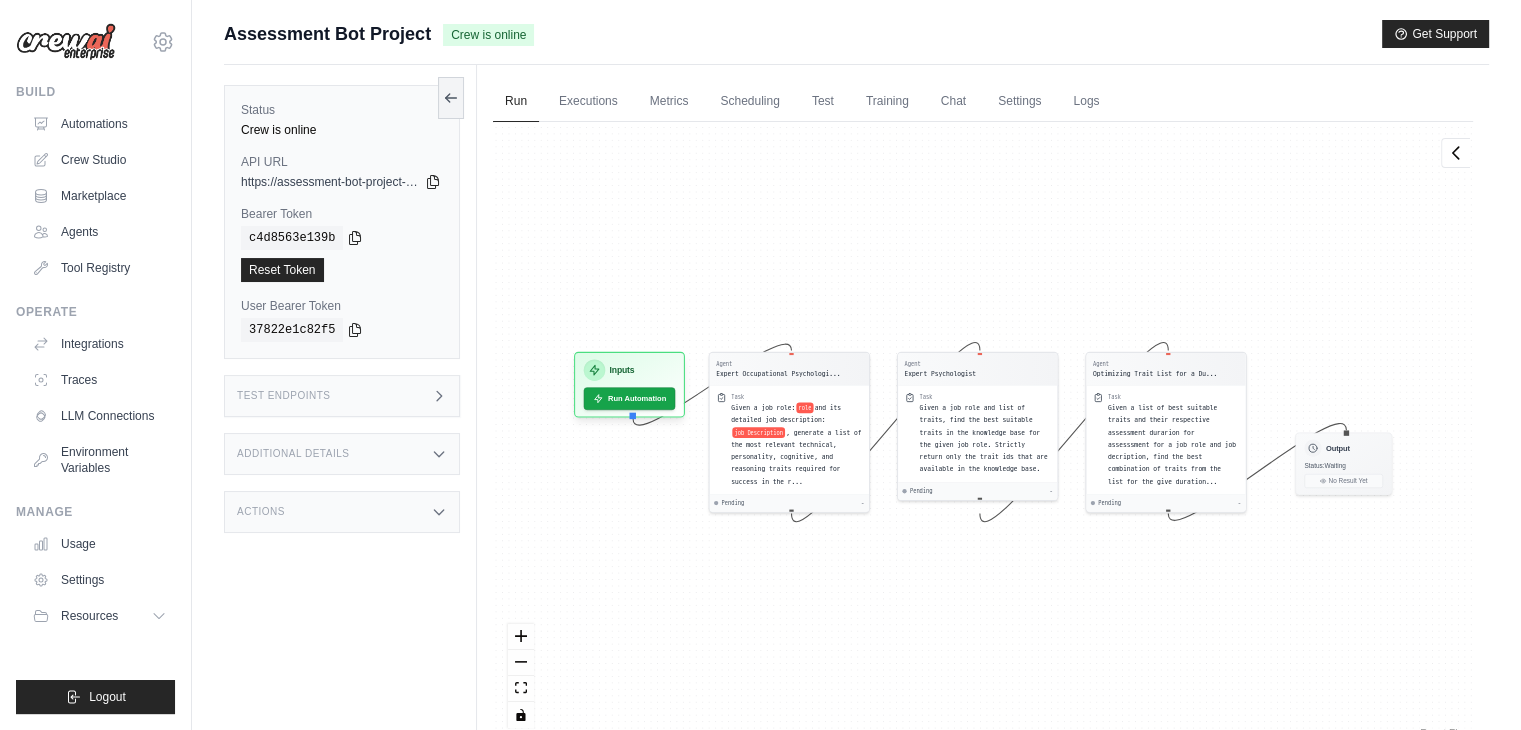 click on "Agent Expert Occupational Psychologi... Task Given a job role:  role  and its detailed job description:  job Description , generate a list of the most relevant technical, personality, cognitive, and reasoning traits required for success in the r... Pending - Agent Expert Psychologist
Task Given a job role and list of traits, find the best suitable traits in the knowledge base for the given job role. Strictly return only the trait ids that are available in the knowledge base.
Pending - Agent Optimizing Trait List for a Du... Task Given a list of best suitable traits and their respective assessment durarion for assesssment for a job role and job decription, find the best combination of traits from the list for the give duration... Pending - Inputs Run Automation Output Status:  Waiting No Result Yet" at bounding box center [983, 432] 